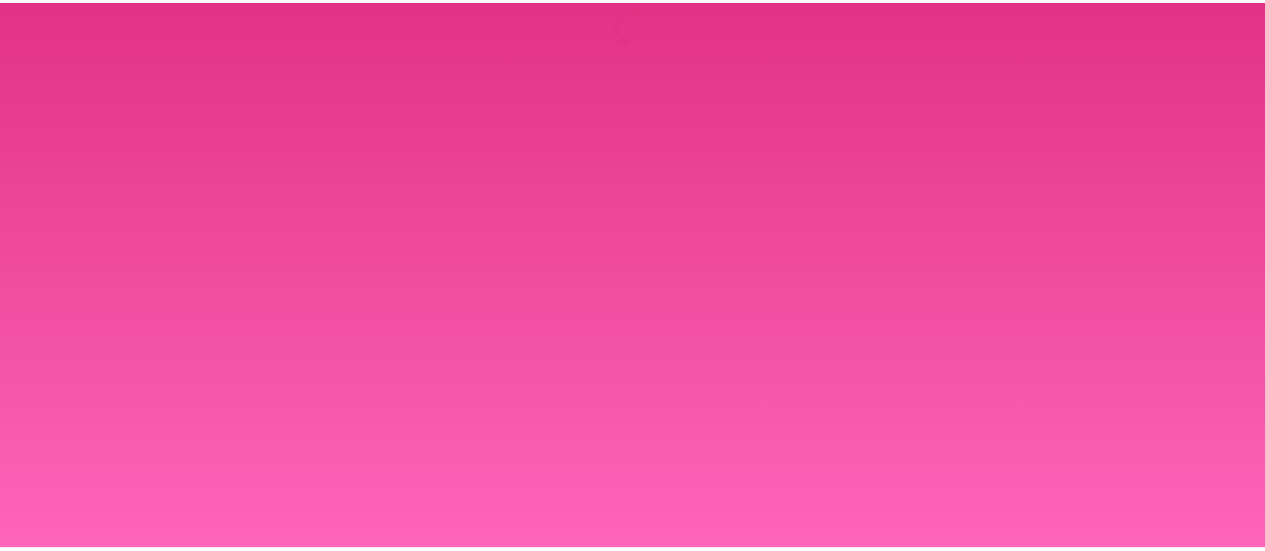 scroll, scrollTop: 0, scrollLeft: 0, axis: both 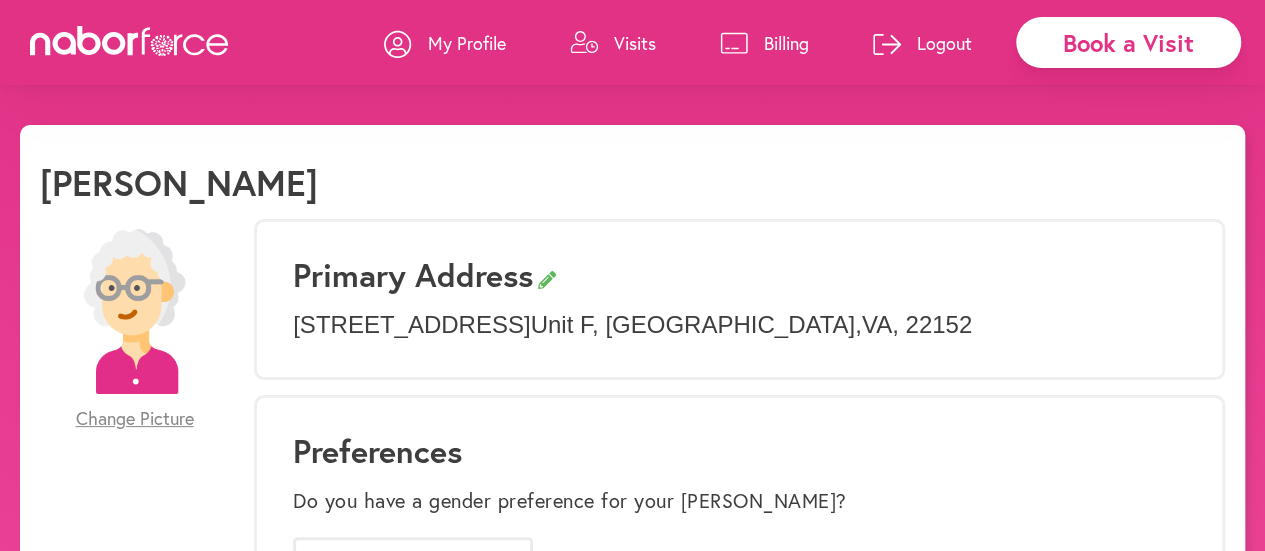 click on "Visits" at bounding box center (613, 43) 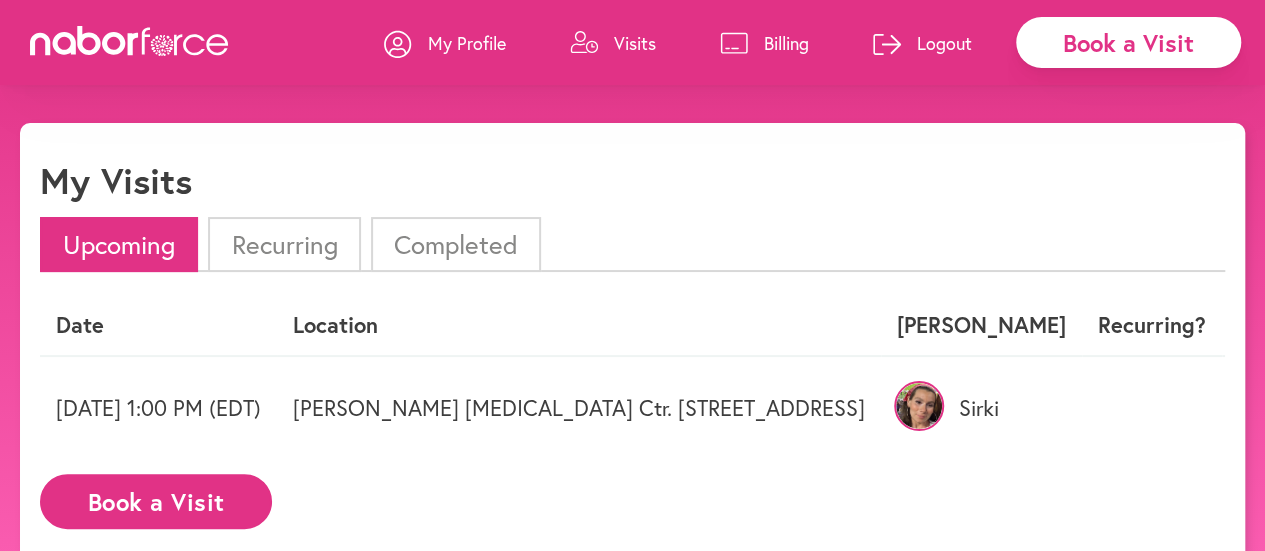 scroll, scrollTop: 0, scrollLeft: 0, axis: both 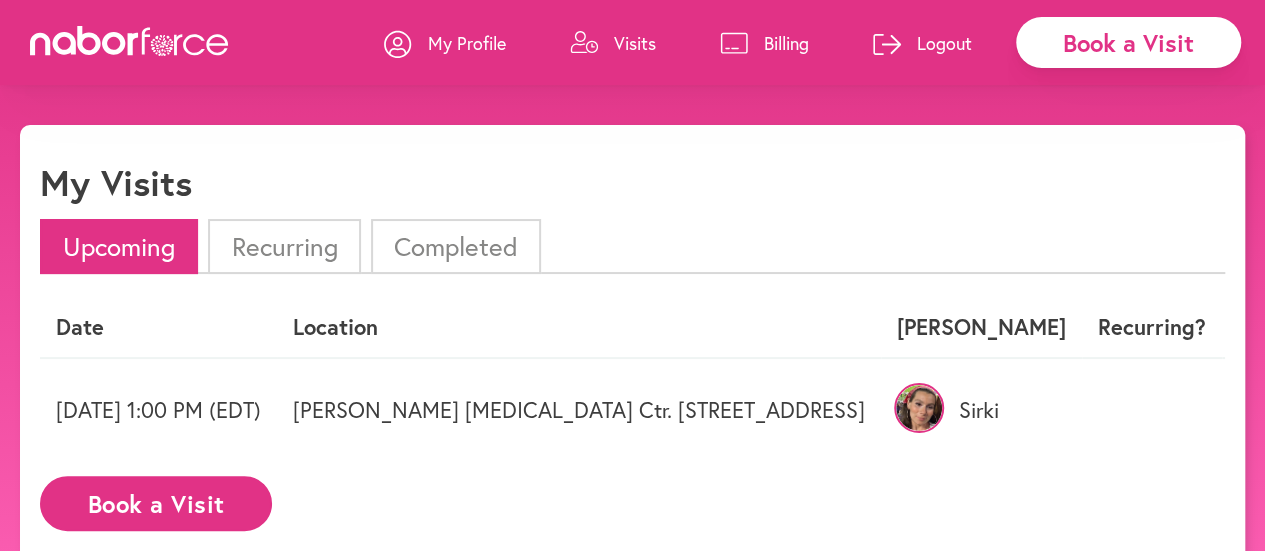 click 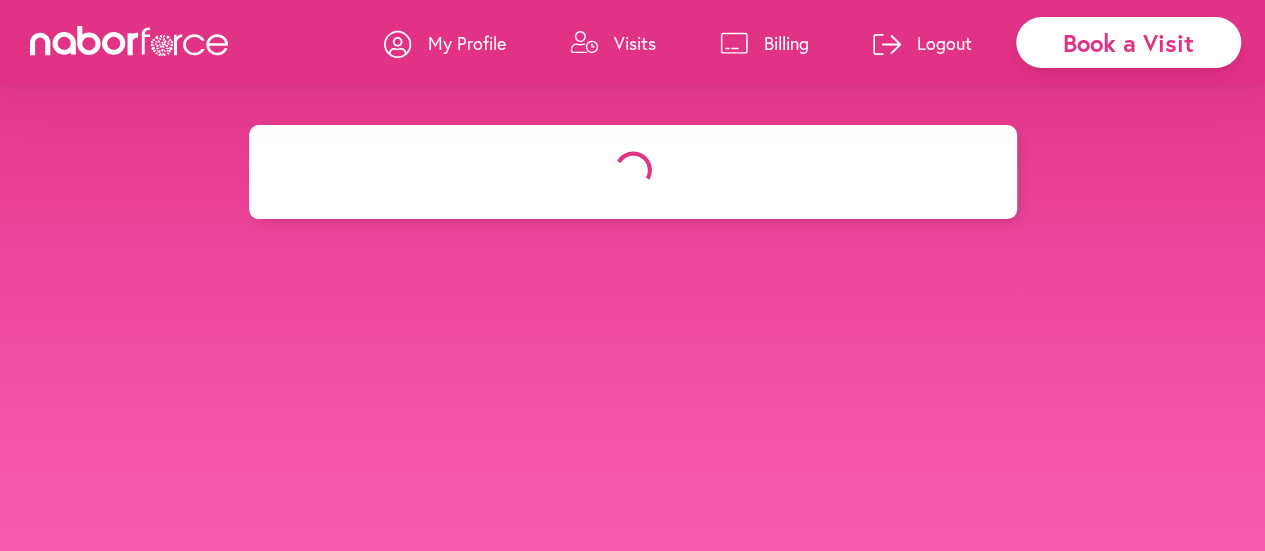 select on "*******" 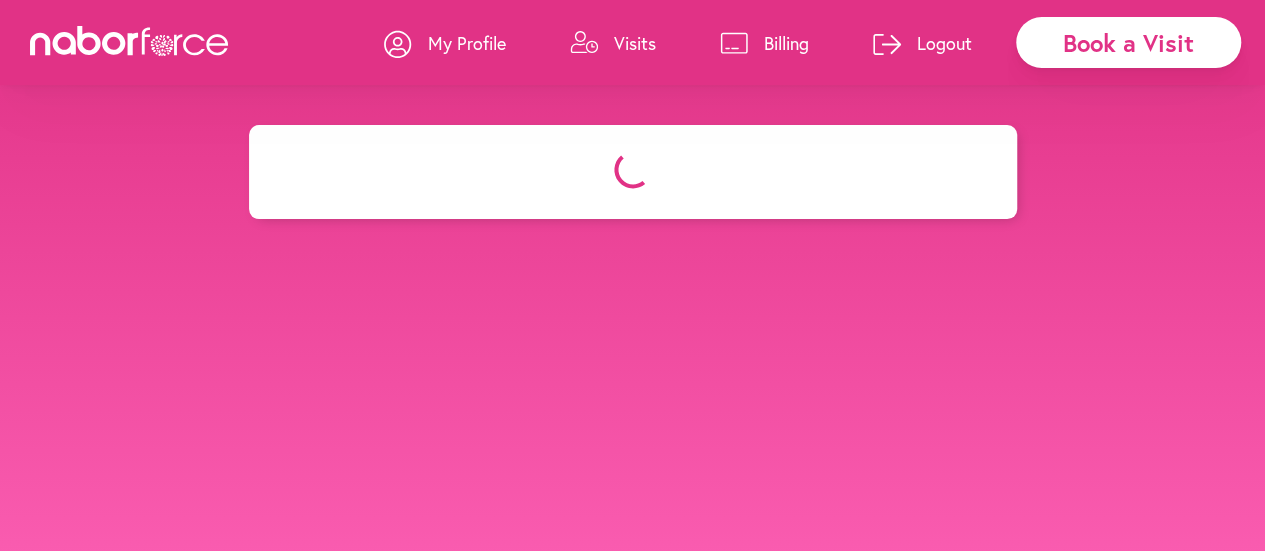 select on "**" 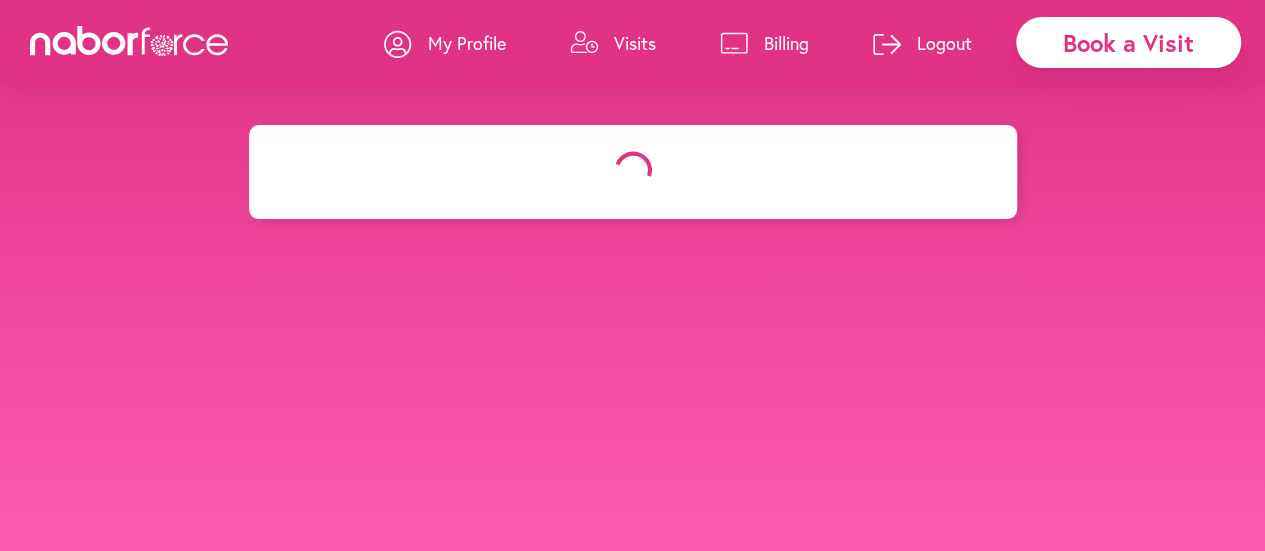 select on "*" 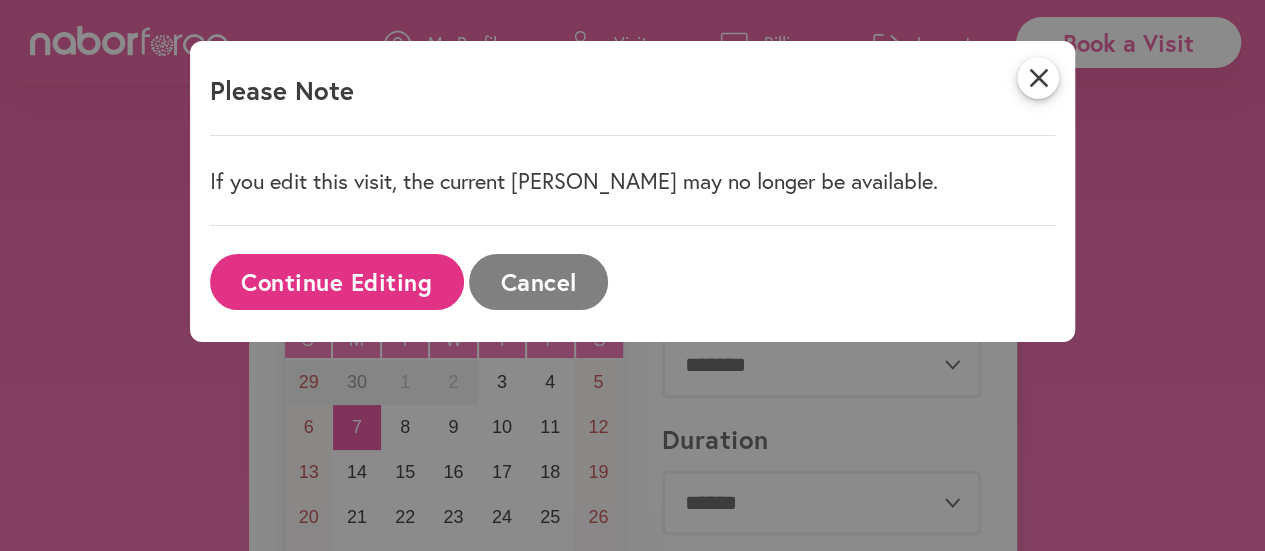 click on "Continue Editing" at bounding box center [337, 281] 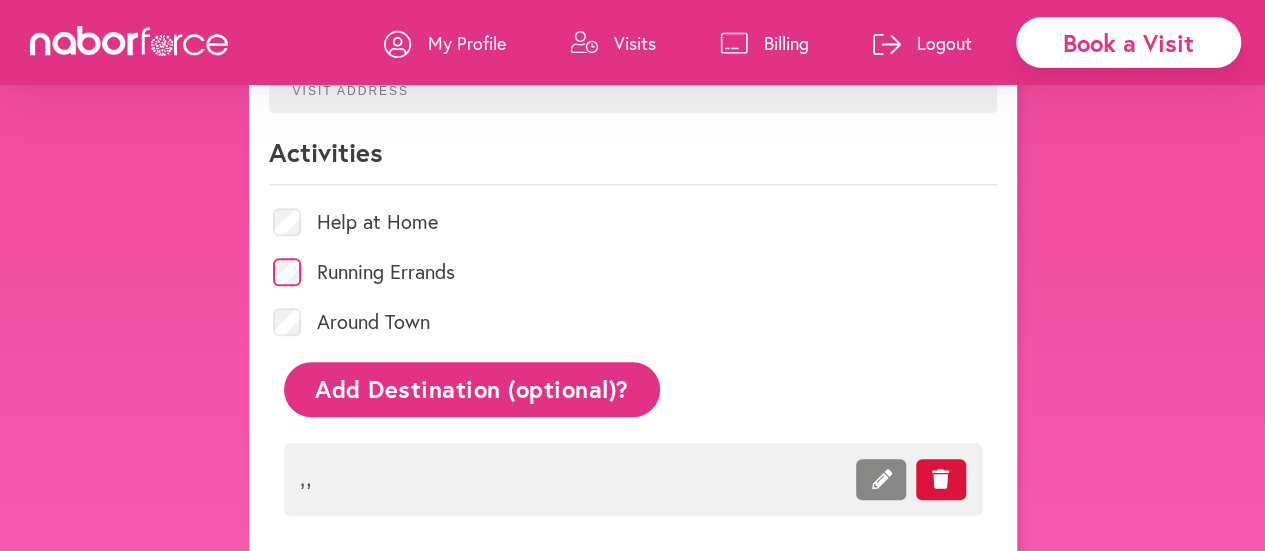 scroll, scrollTop: 744, scrollLeft: 0, axis: vertical 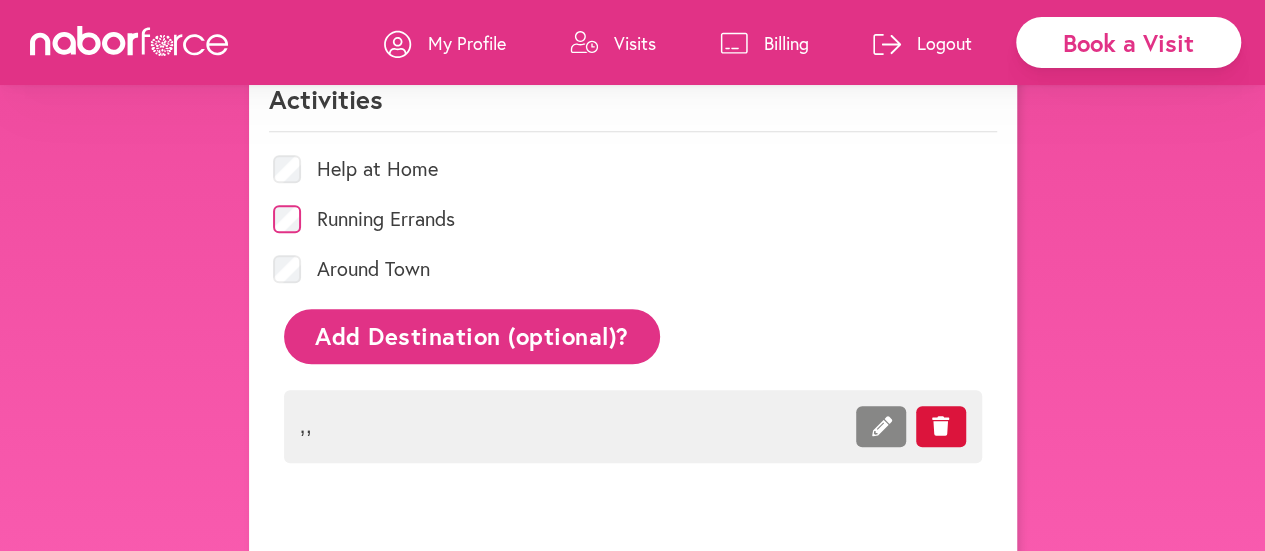 click on "Add Destination (optional)?" 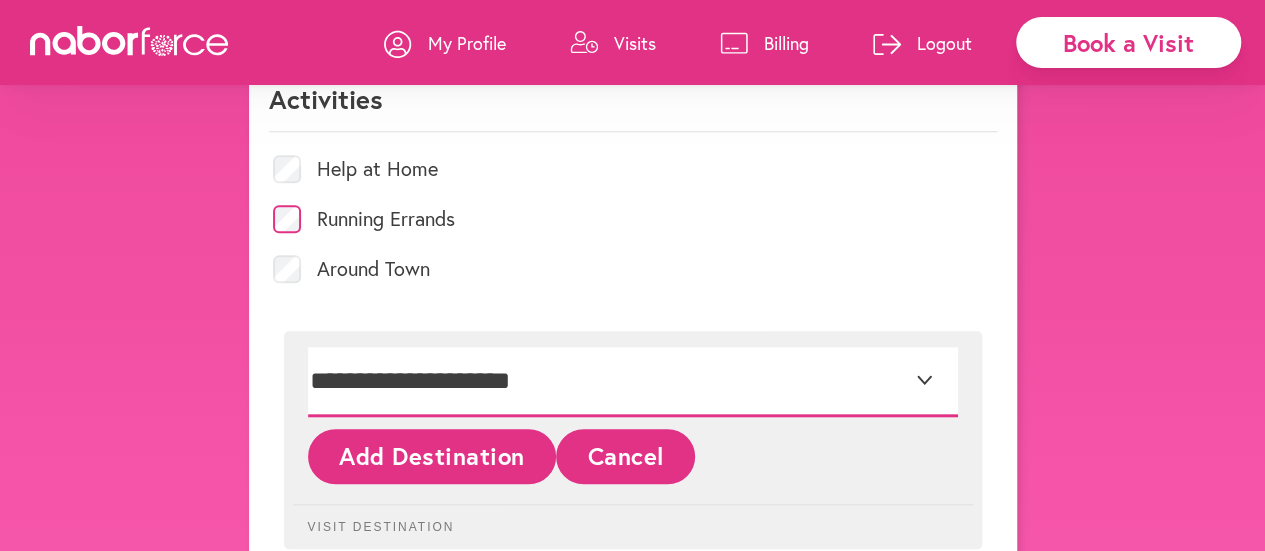 click on "**********" at bounding box center [633, 382] 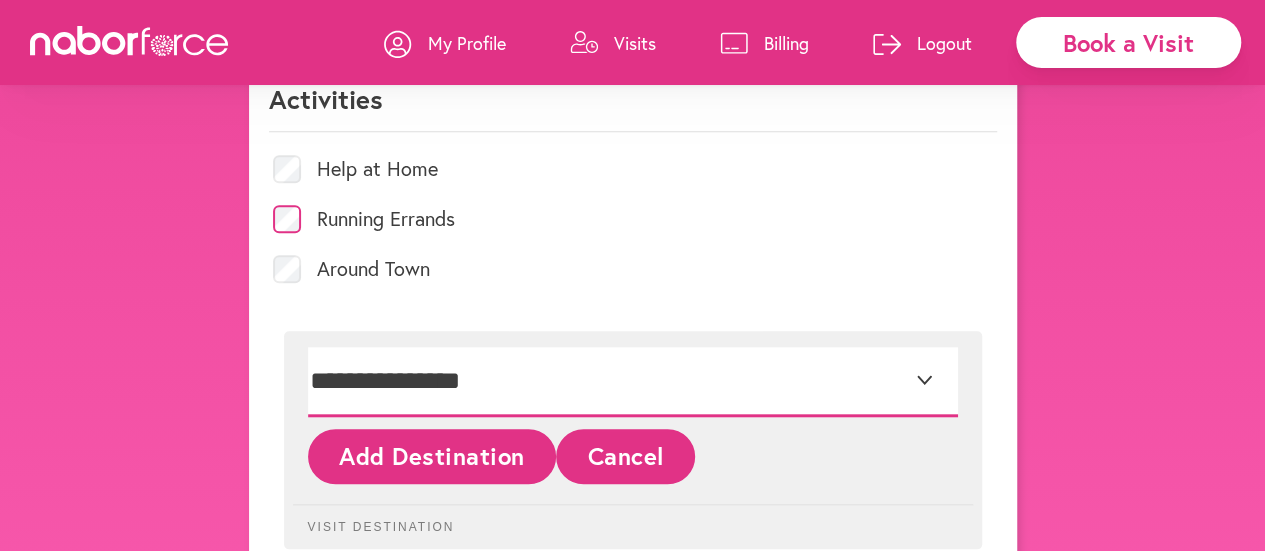 click on "**********" at bounding box center (633, 382) 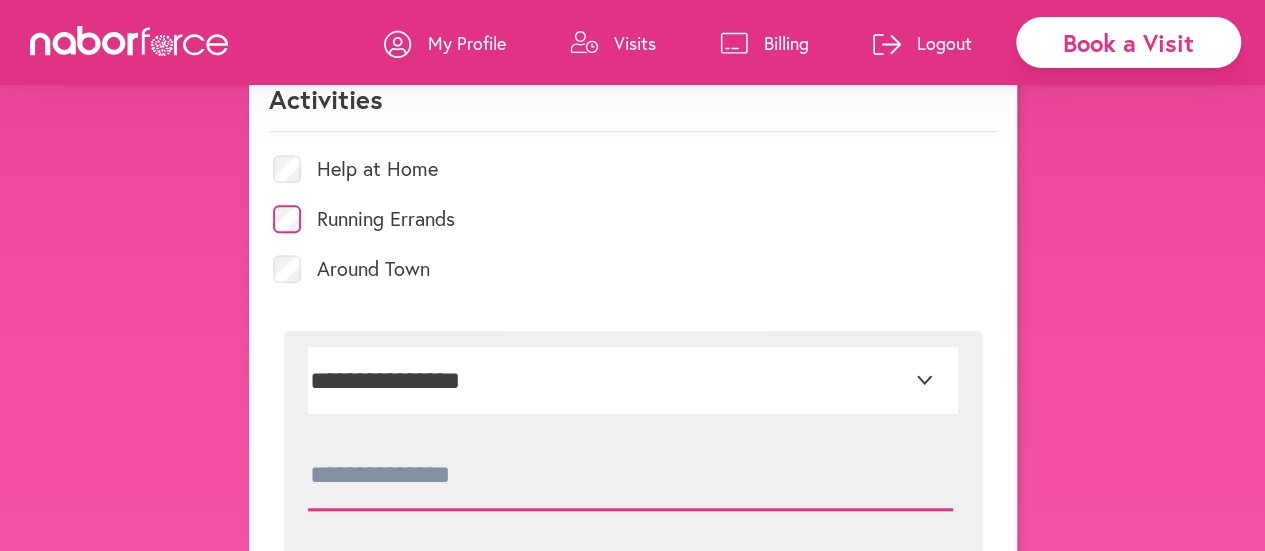 click at bounding box center [630, 476] 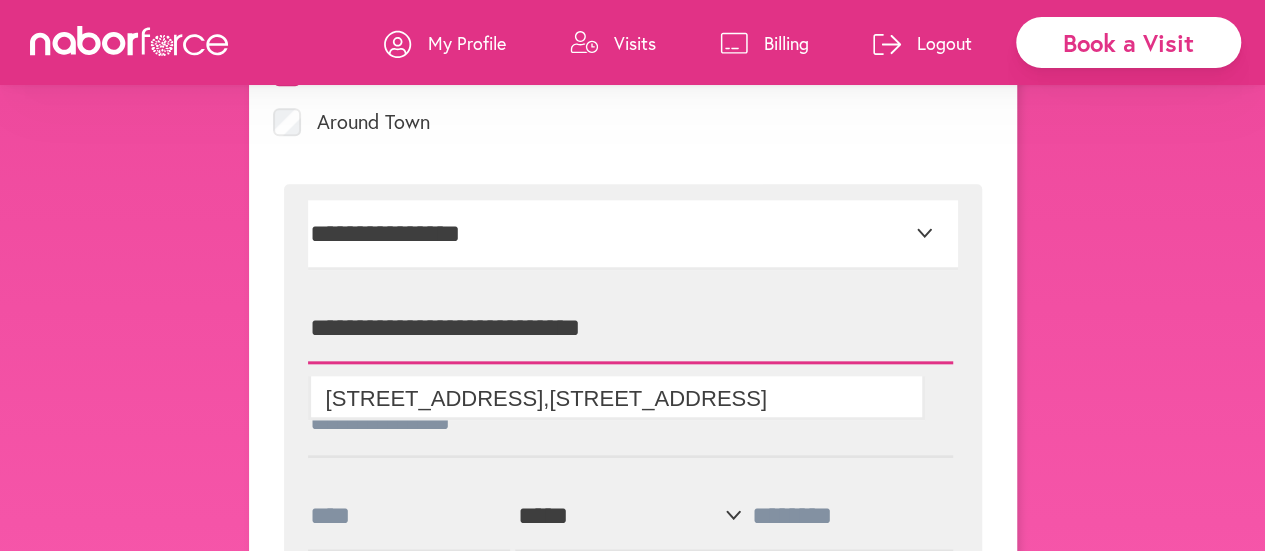 scroll, scrollTop: 914, scrollLeft: 0, axis: vertical 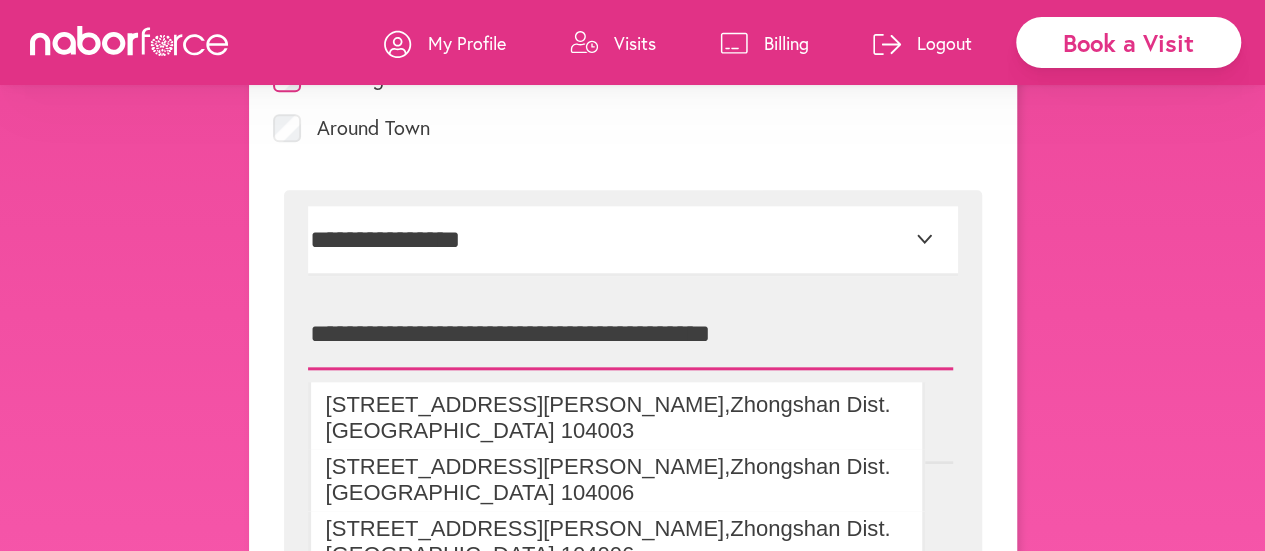 type on "**********" 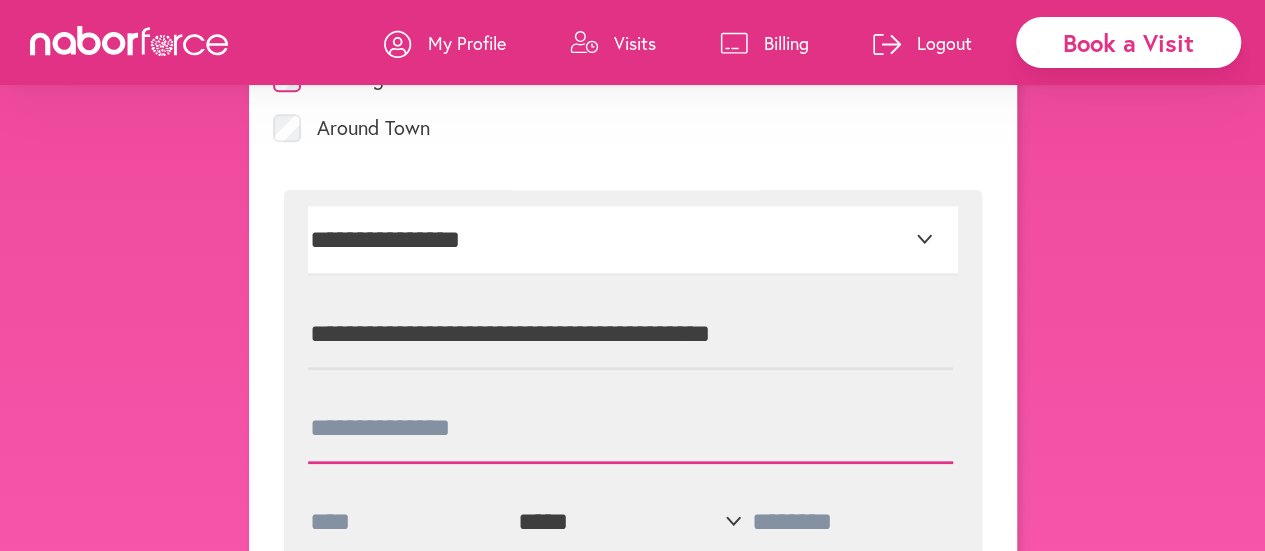 click at bounding box center (630, 429) 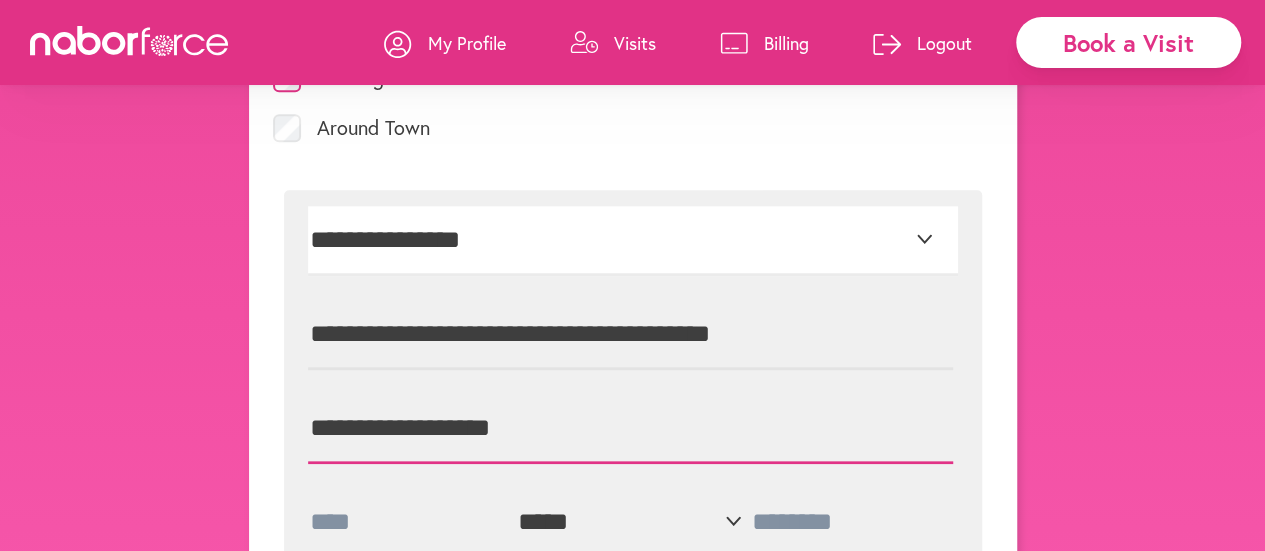 type on "**********" 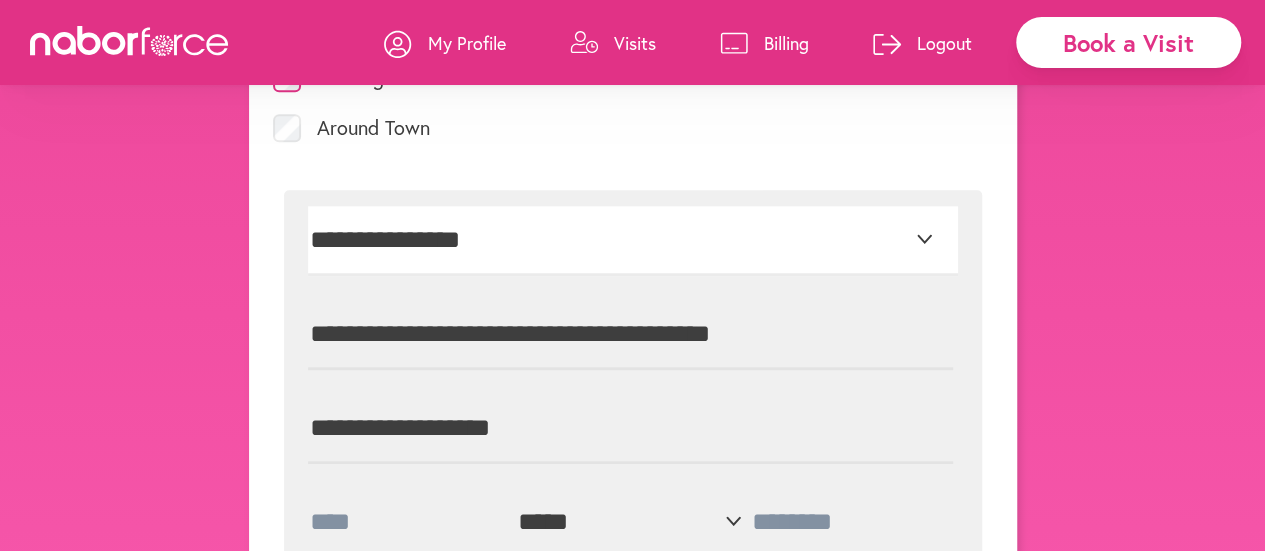 click at bounding box center [409, 523] 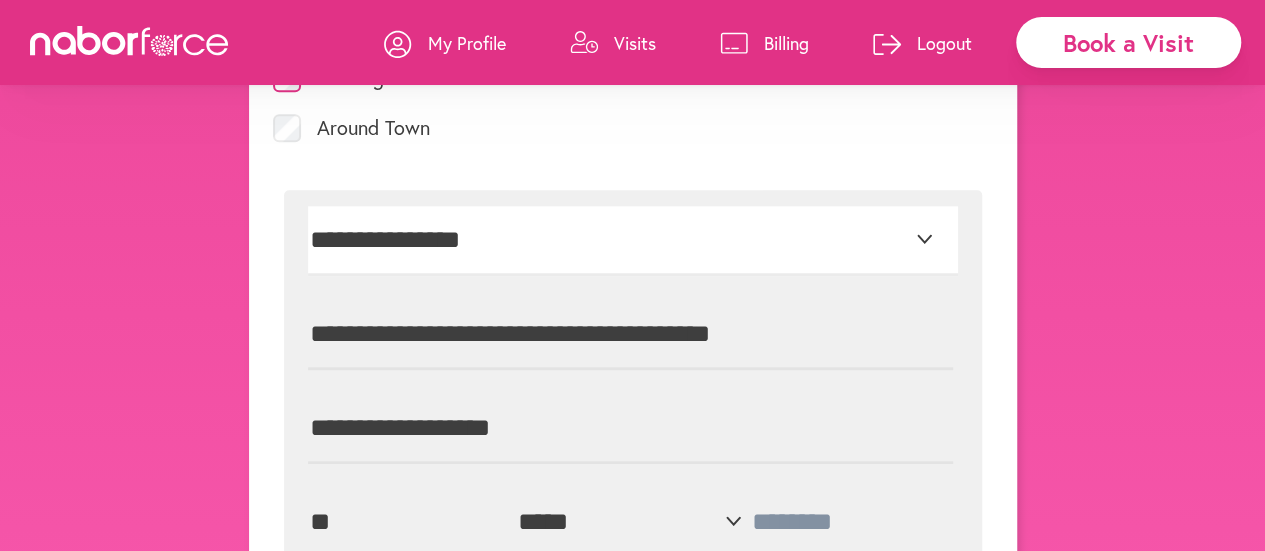 type on "*" 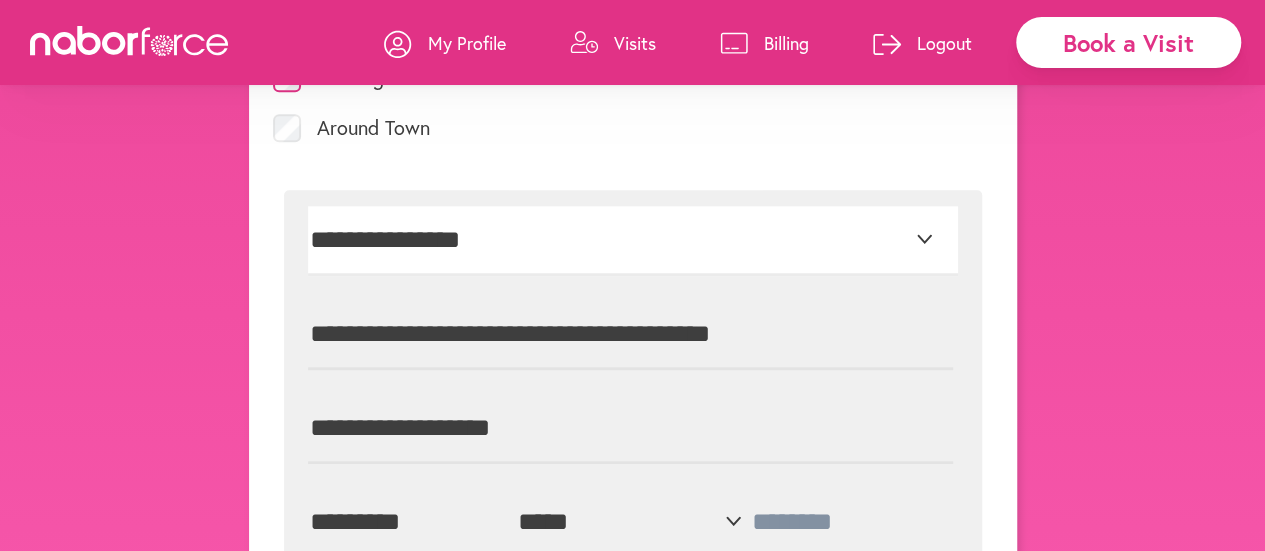type on "*********" 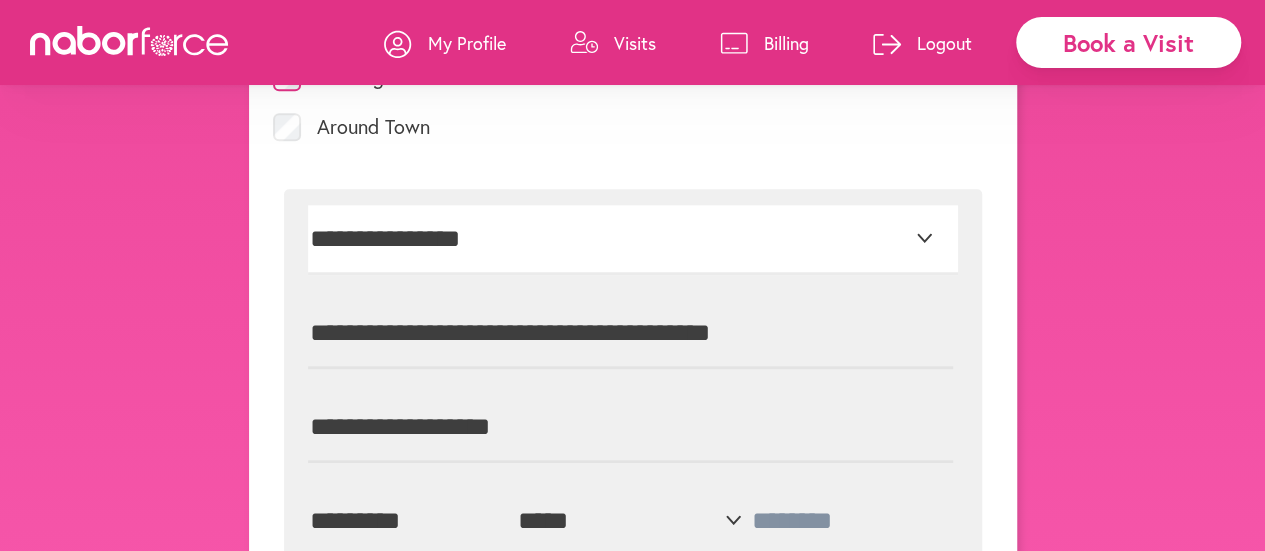 click on "**********" at bounding box center [632, 522] 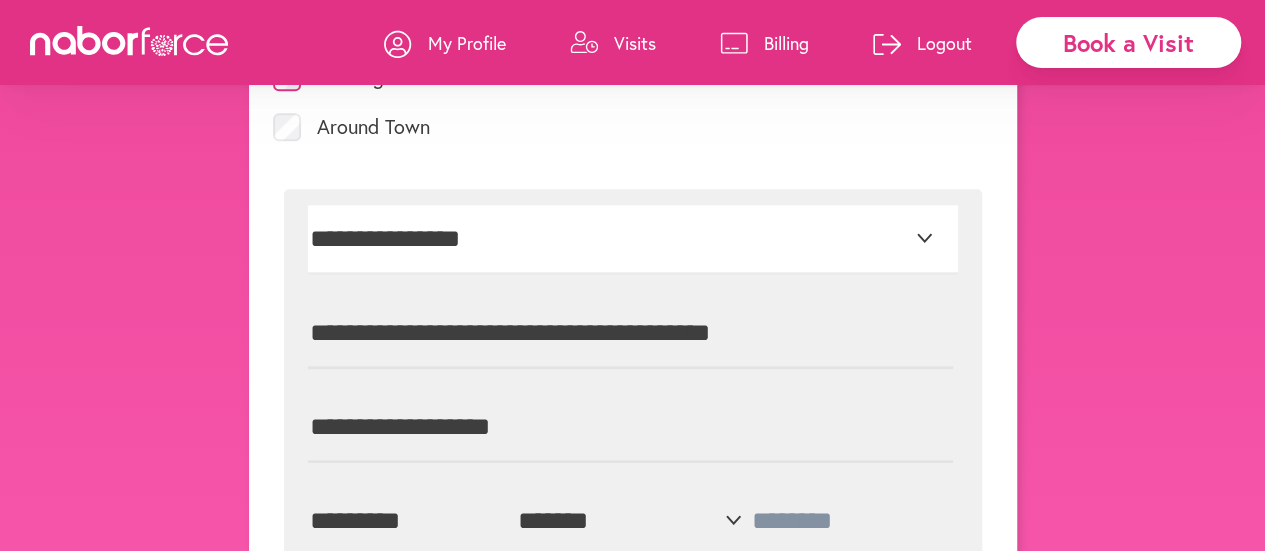 click on "**********" at bounding box center (632, 522) 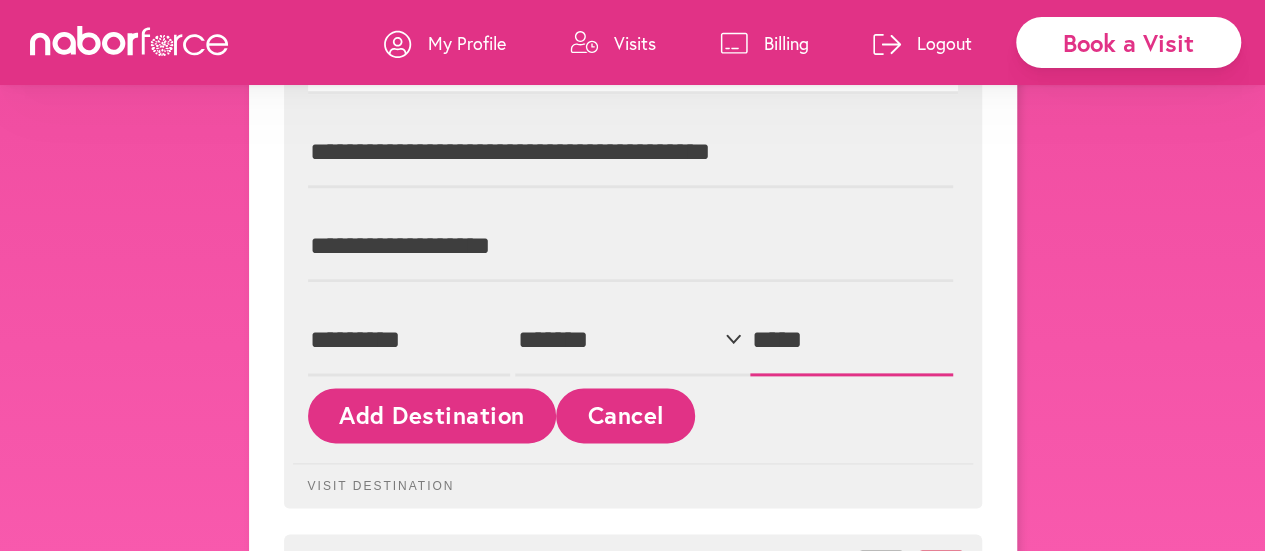 scroll, scrollTop: 1123, scrollLeft: 0, axis: vertical 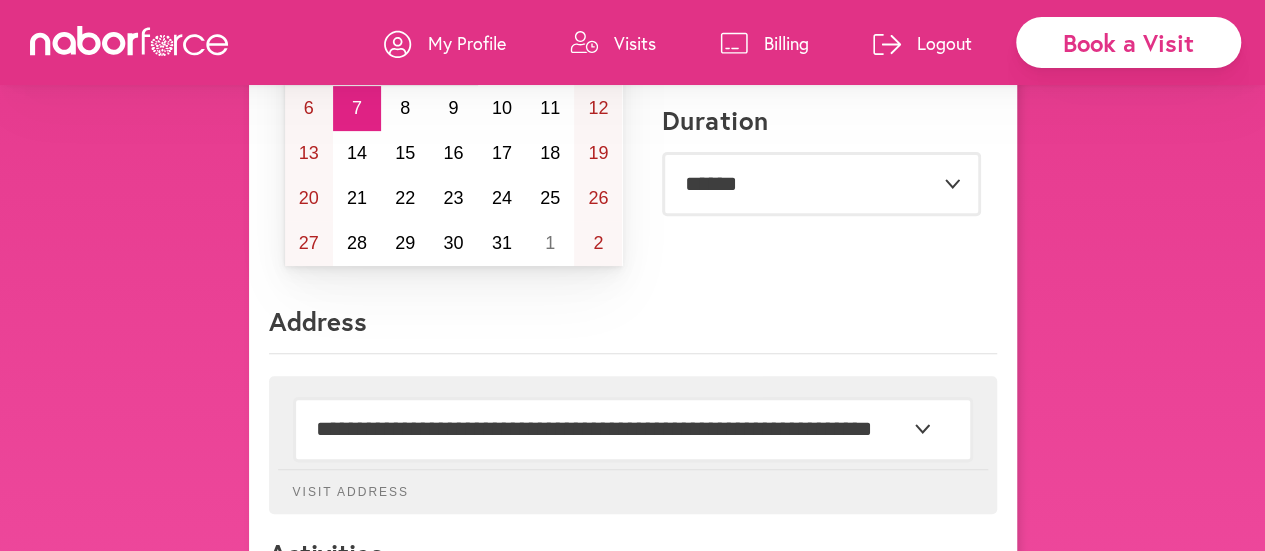 type on "*****" 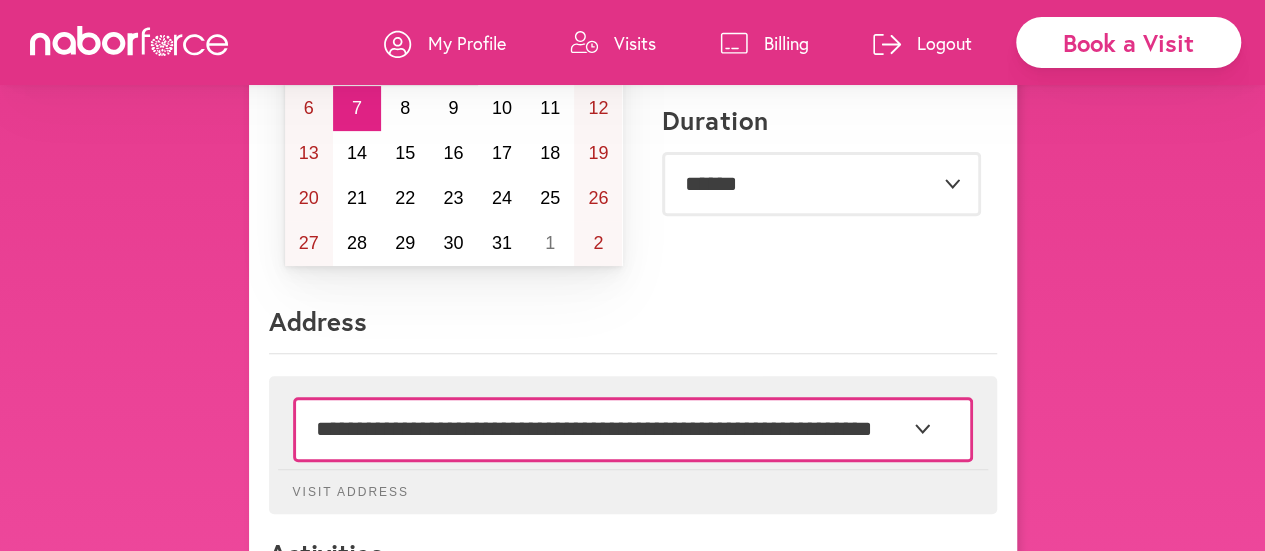 click on "**********" at bounding box center [633, 429] 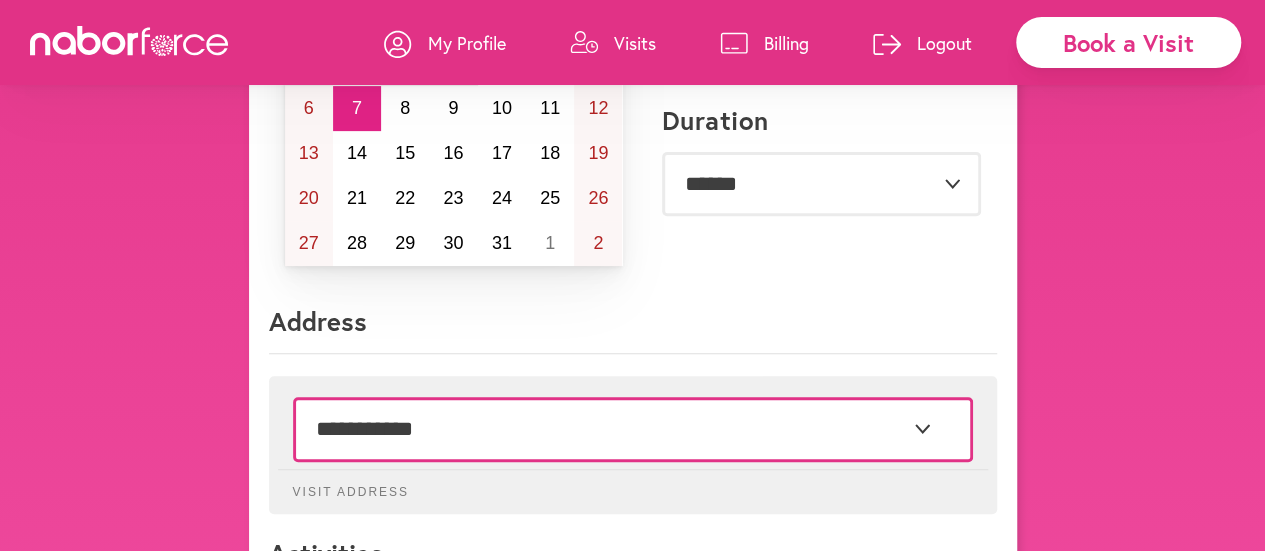 click on "**********" at bounding box center (633, 429) 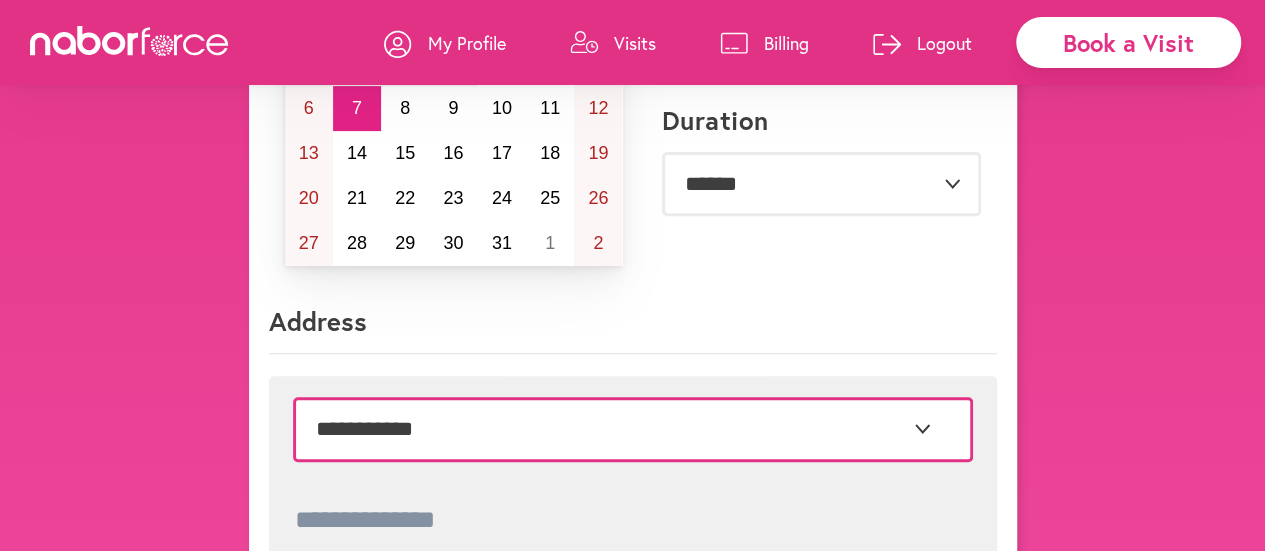 click on "**********" at bounding box center (633, 429) 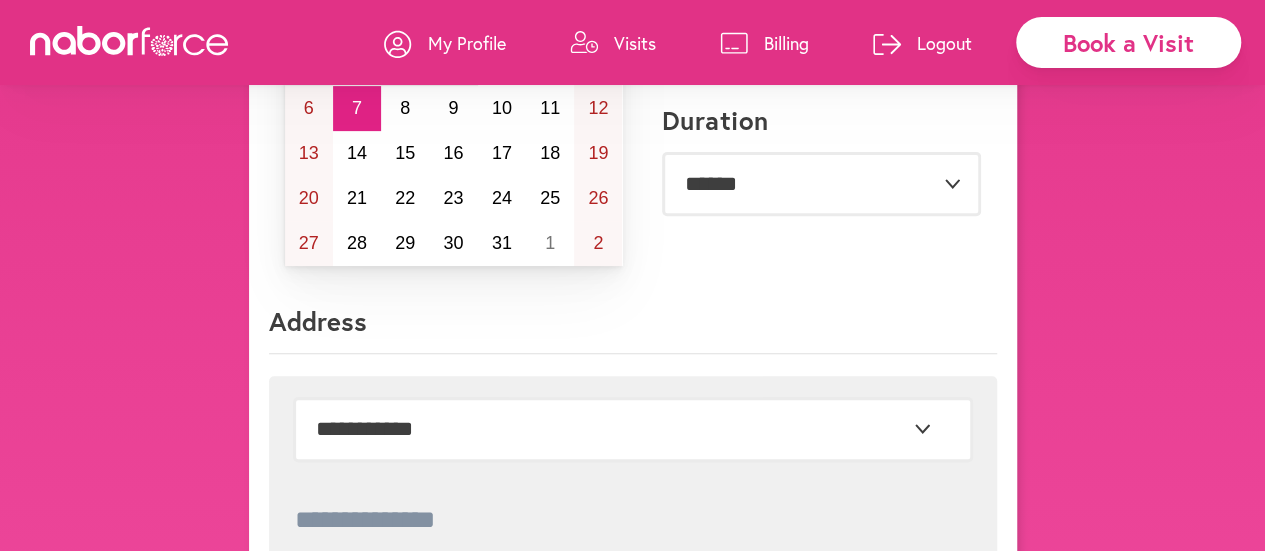 click at bounding box center [630, 521] 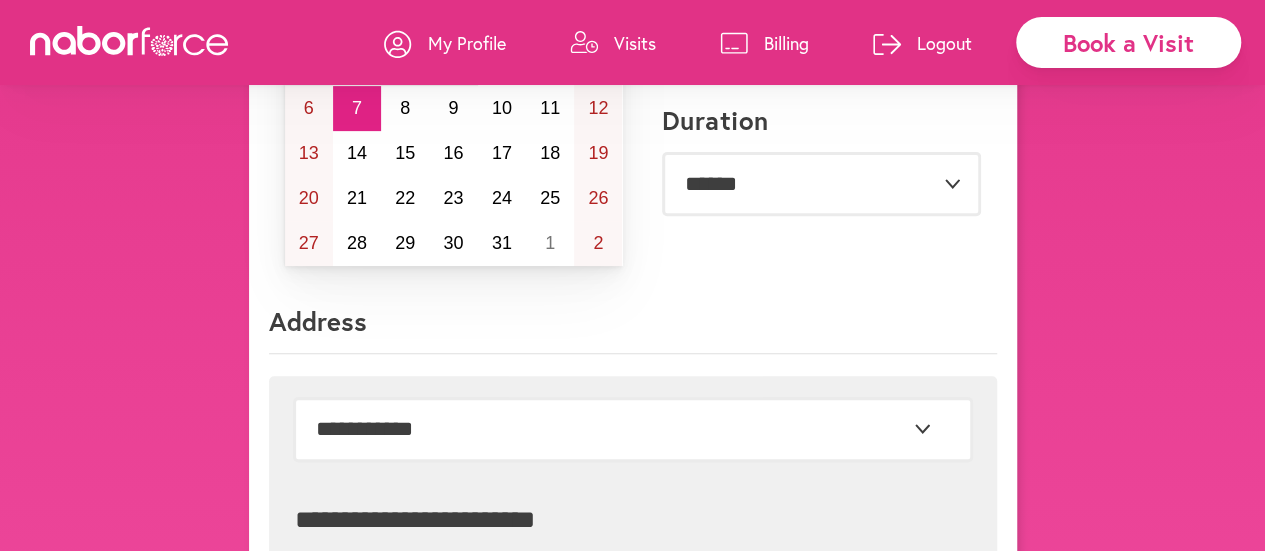 type on "**********" 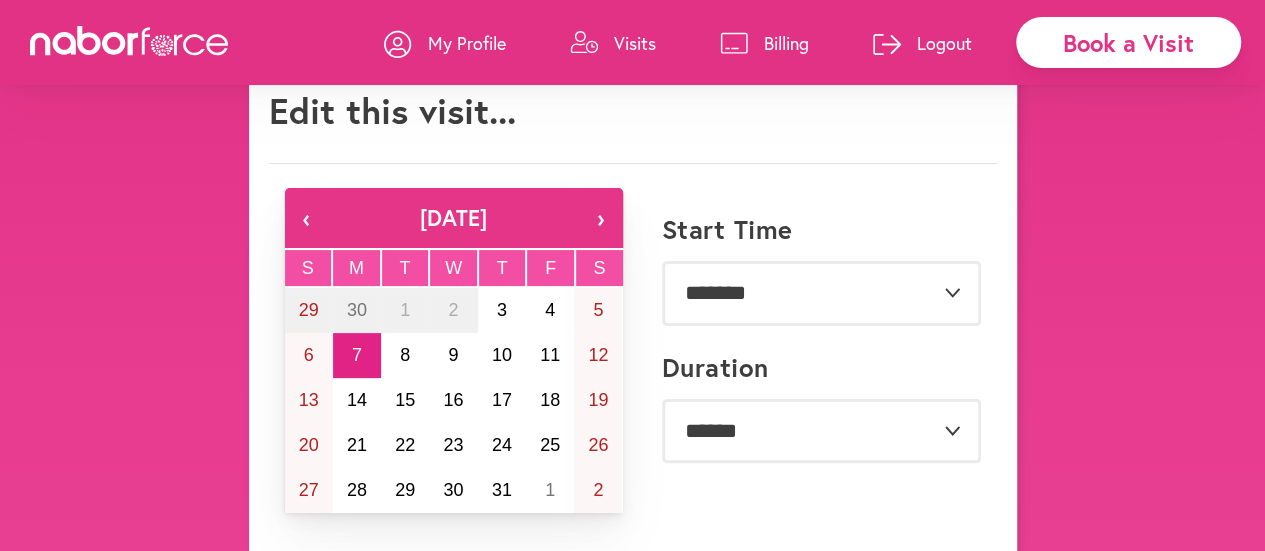 scroll, scrollTop: 103, scrollLeft: 0, axis: vertical 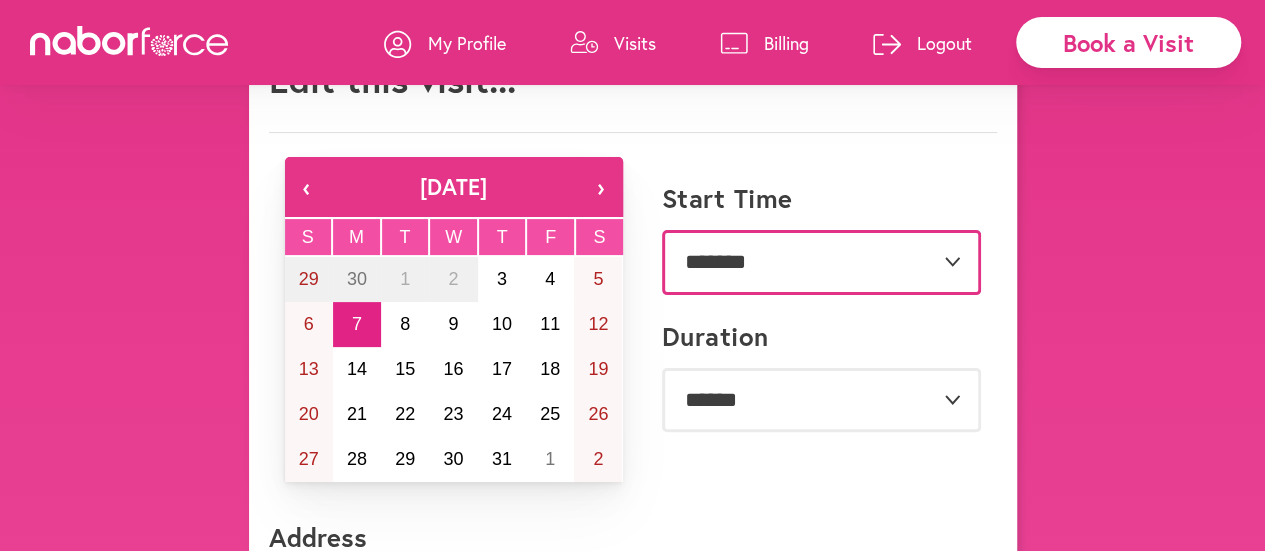 click on "**********" at bounding box center [821, 262] 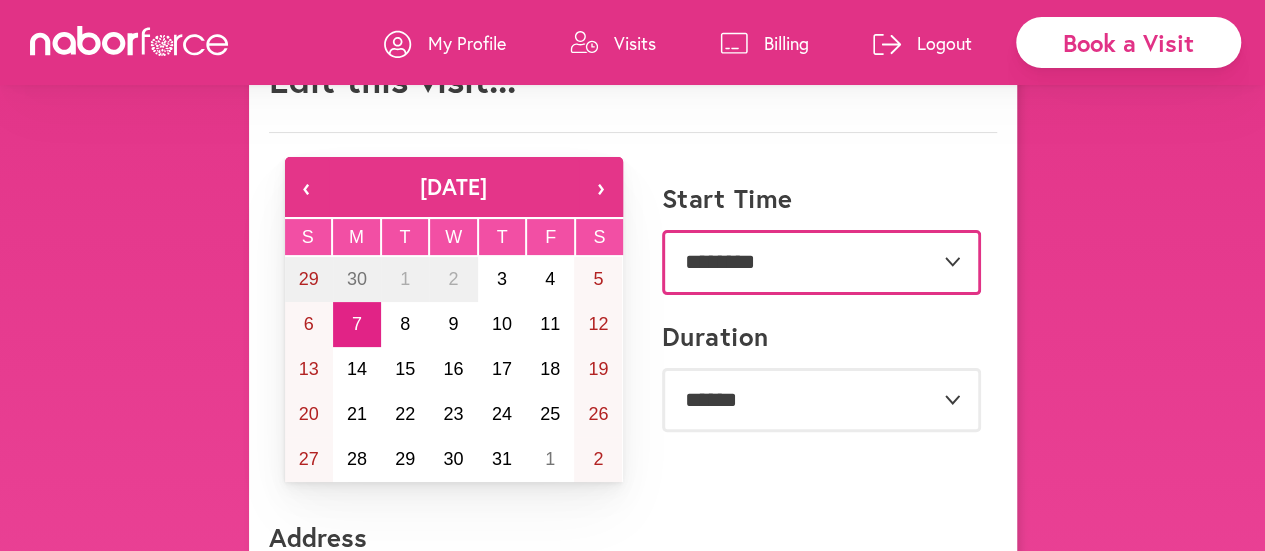 click on "**********" at bounding box center (821, 262) 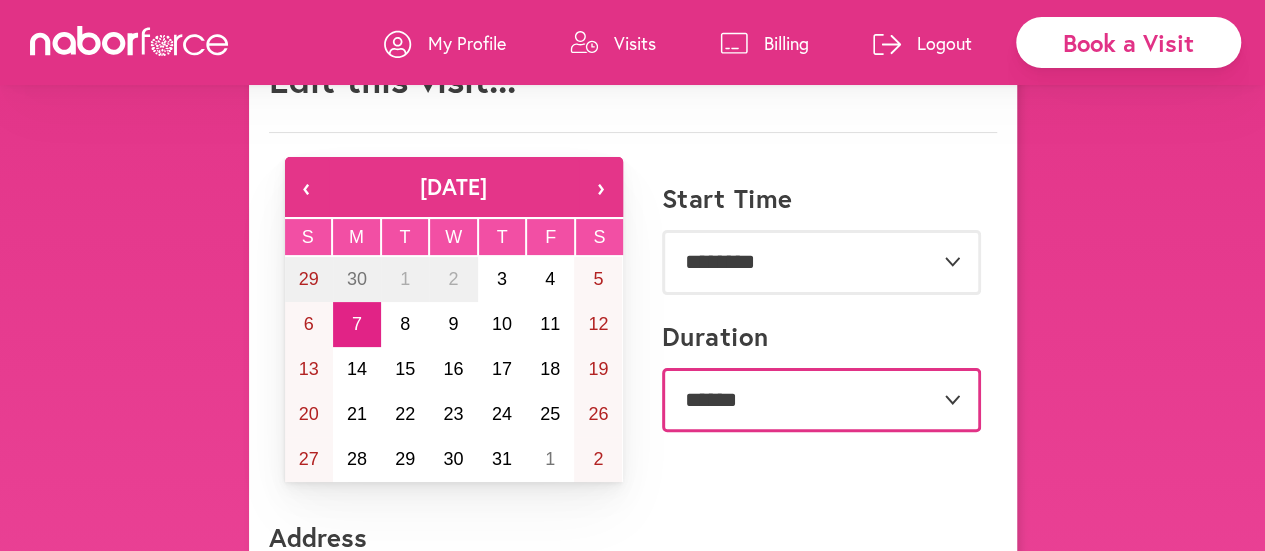 click on "**********" at bounding box center [821, 400] 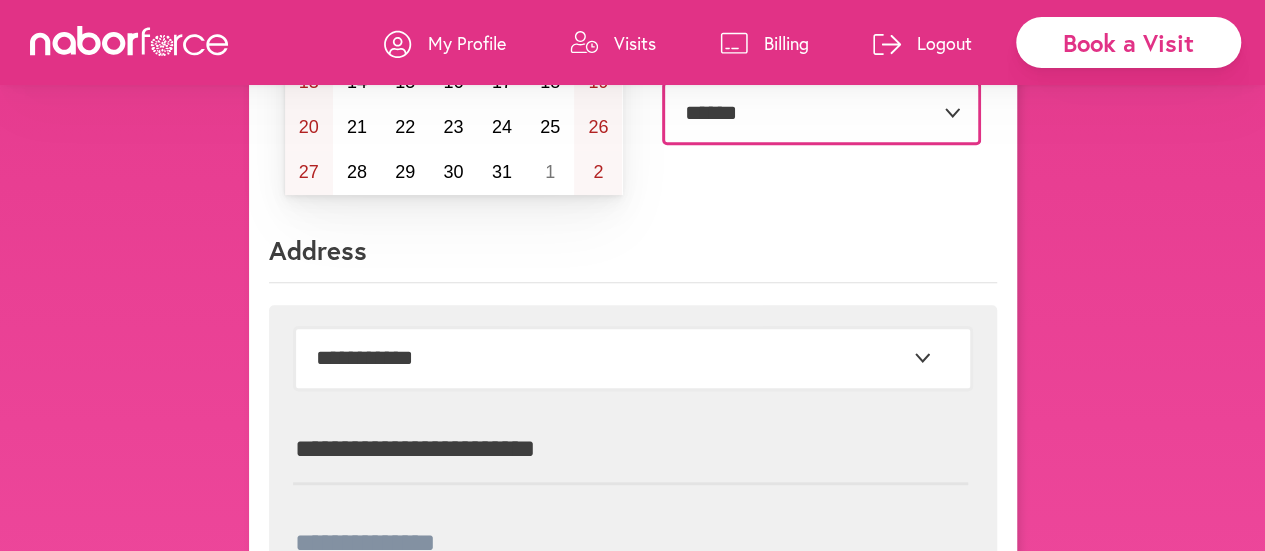 scroll, scrollTop: 505, scrollLeft: 0, axis: vertical 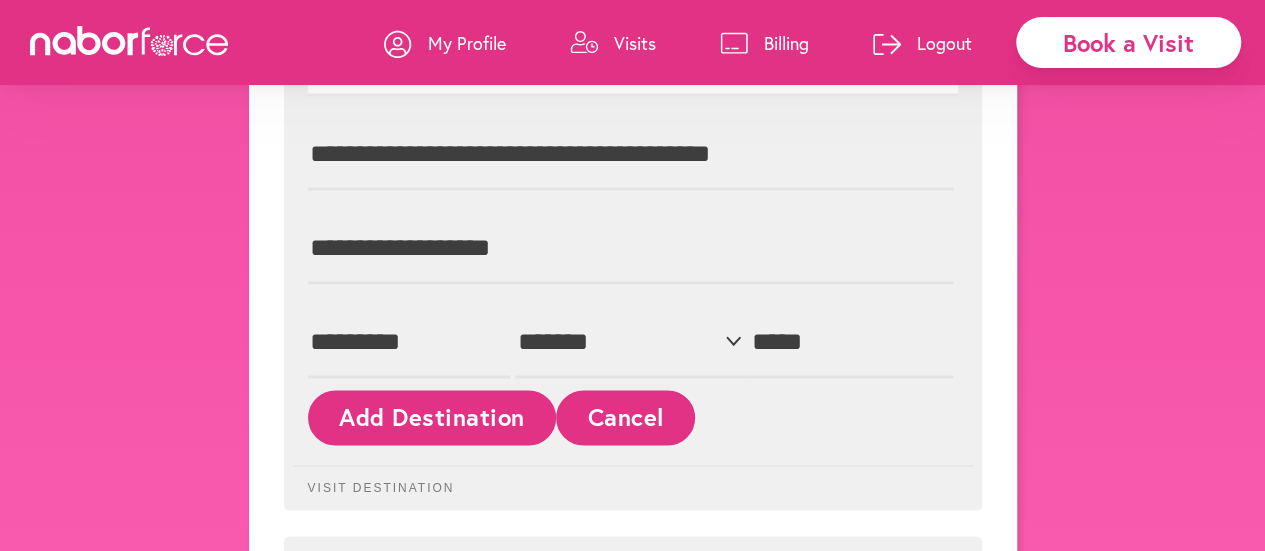 click on "Add Destination" at bounding box center [432, 417] 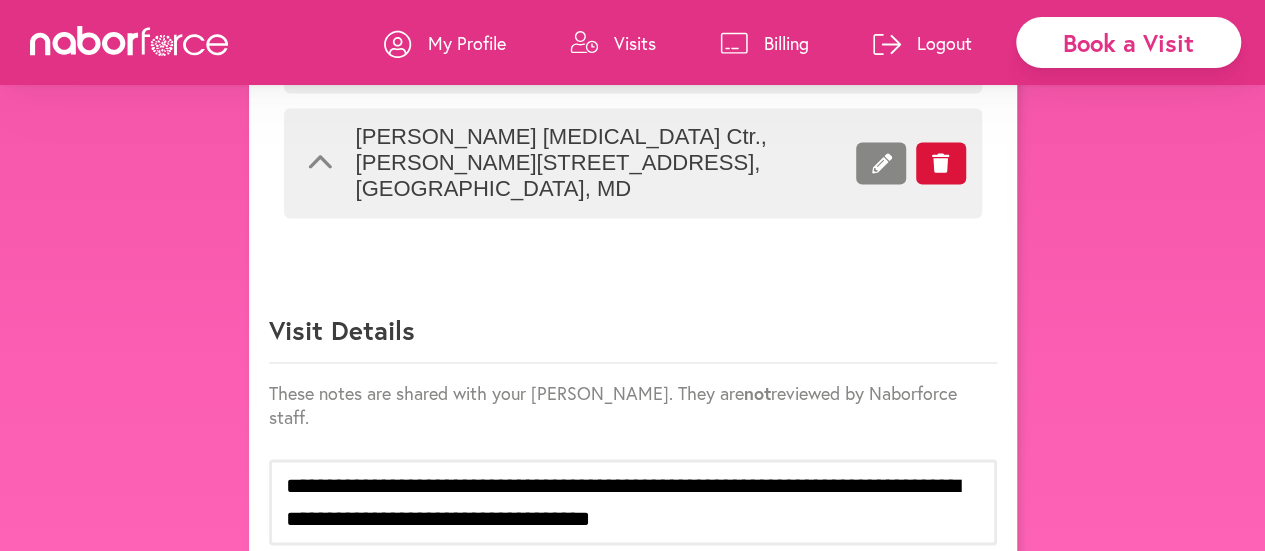 scroll, scrollTop: 1388, scrollLeft: 0, axis: vertical 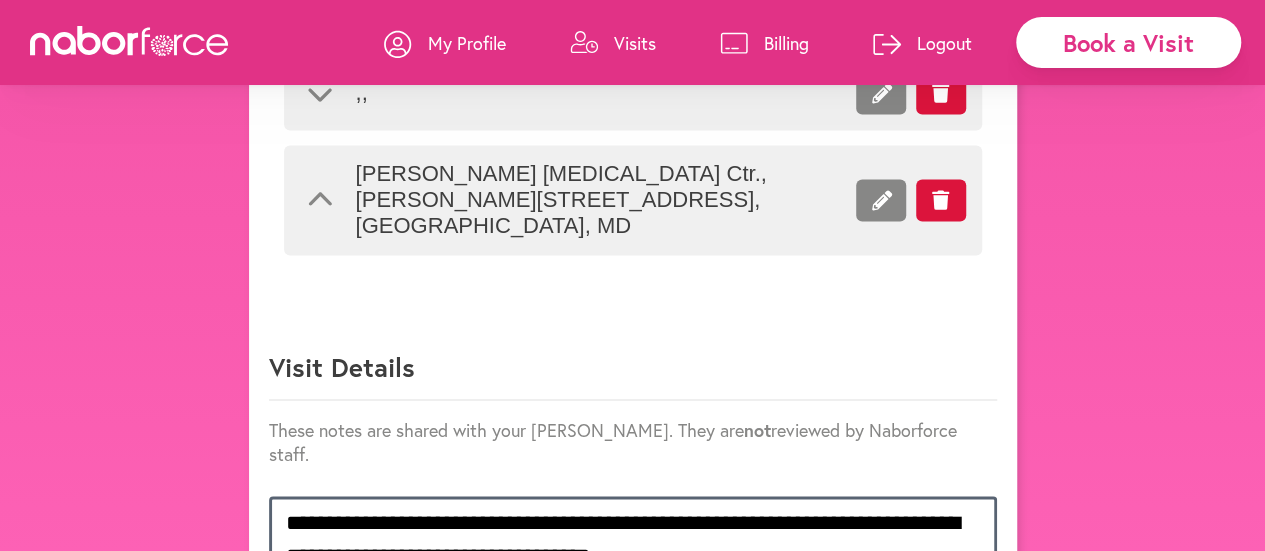 click on "**********" at bounding box center (633, 539) 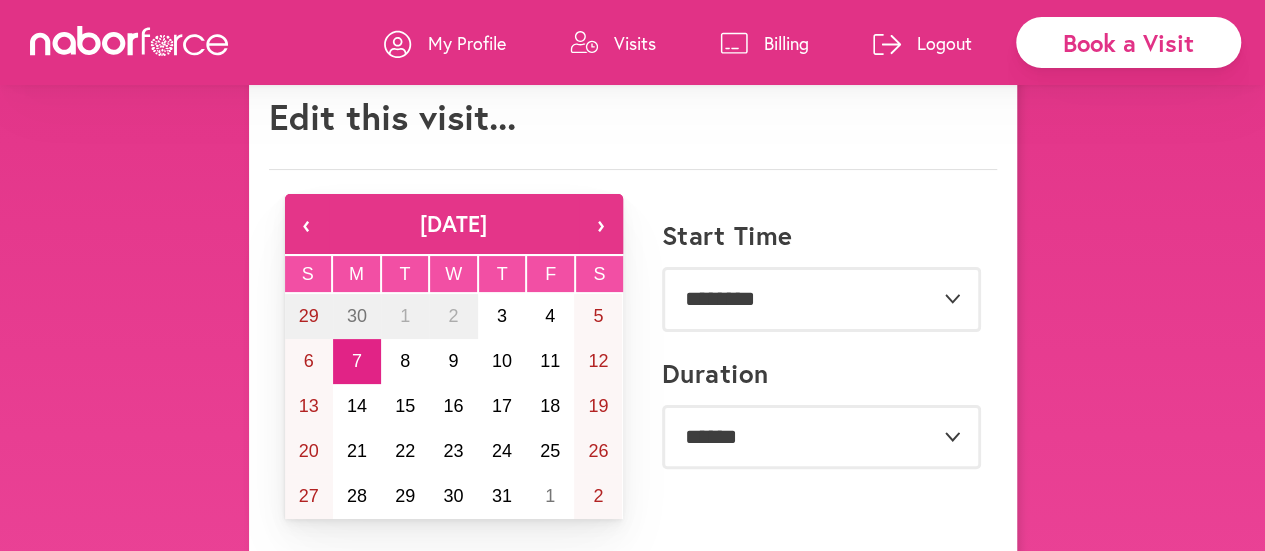 scroll, scrollTop: 82, scrollLeft: 0, axis: vertical 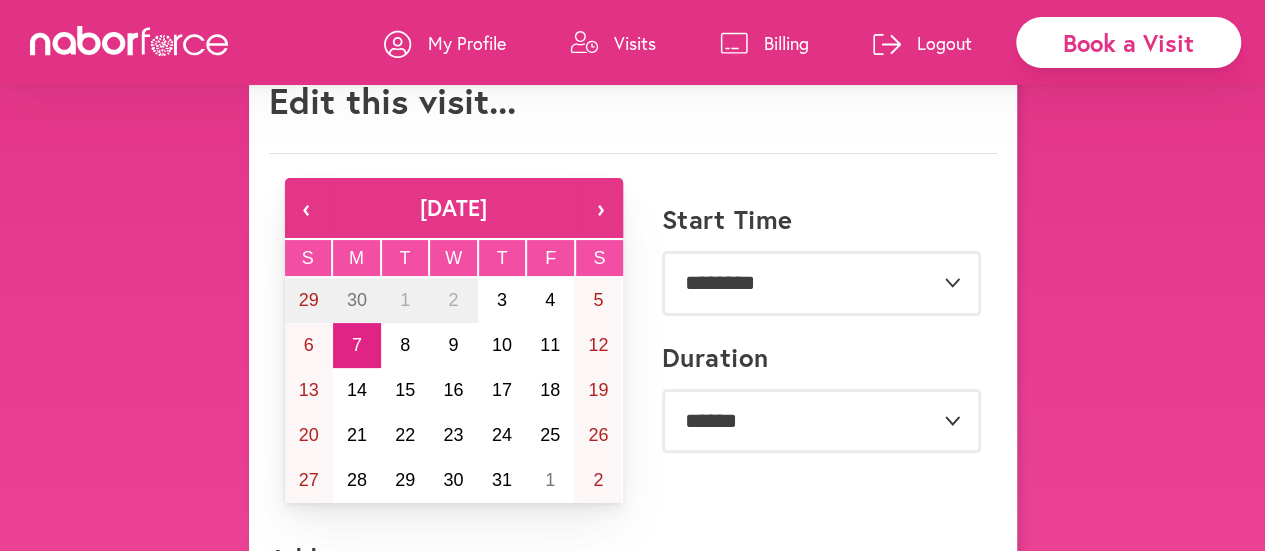 type on "**********" 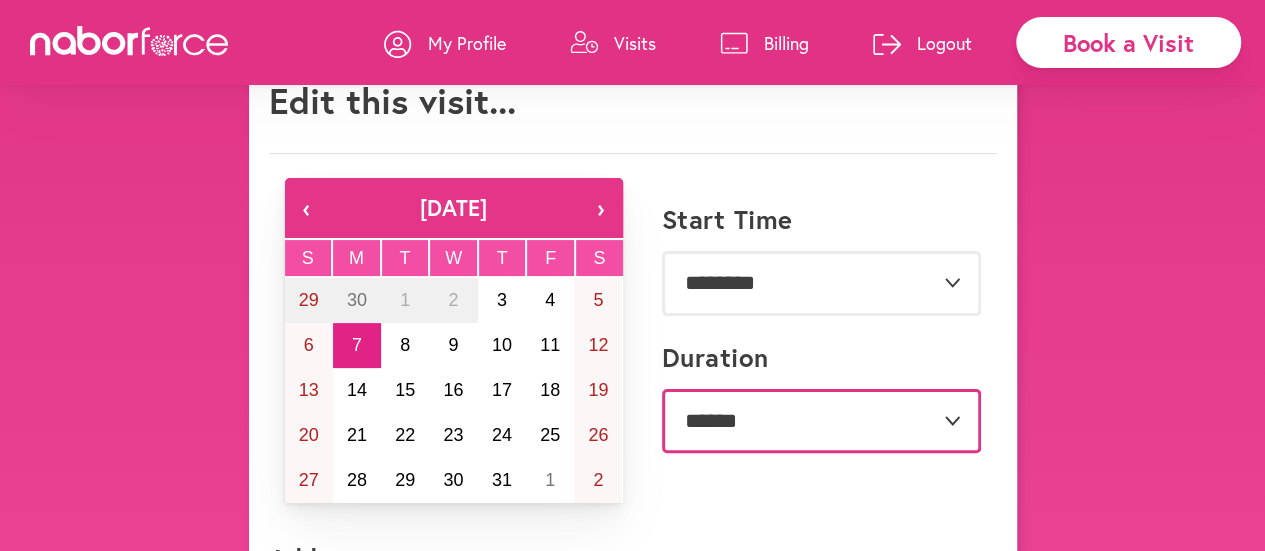 click on "**********" at bounding box center (821, 421) 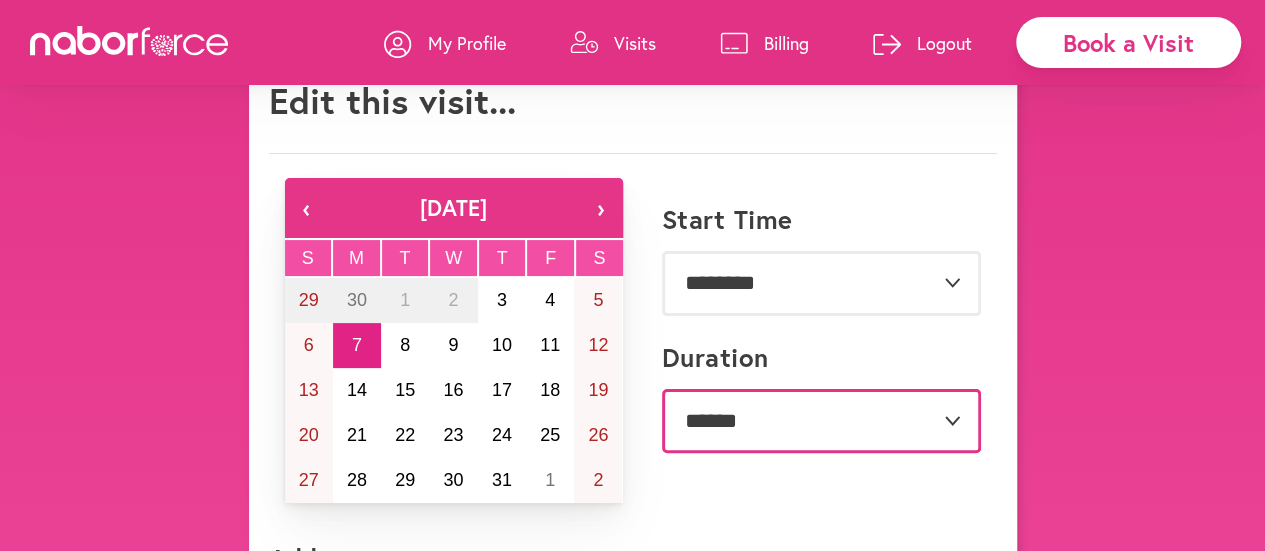 select on "***" 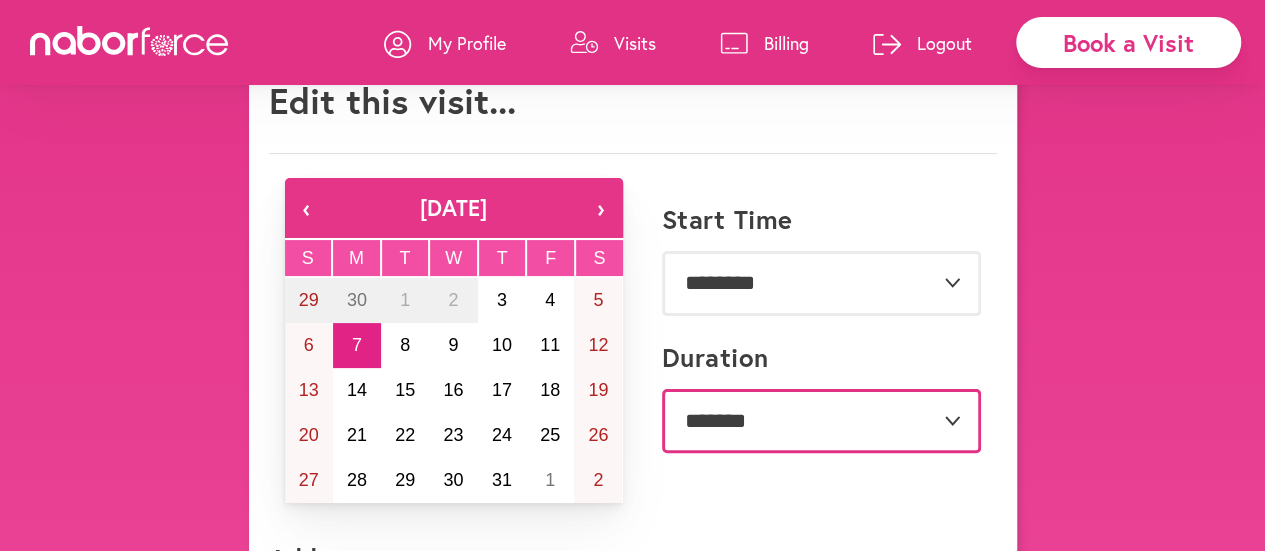 click on "**********" at bounding box center (821, 421) 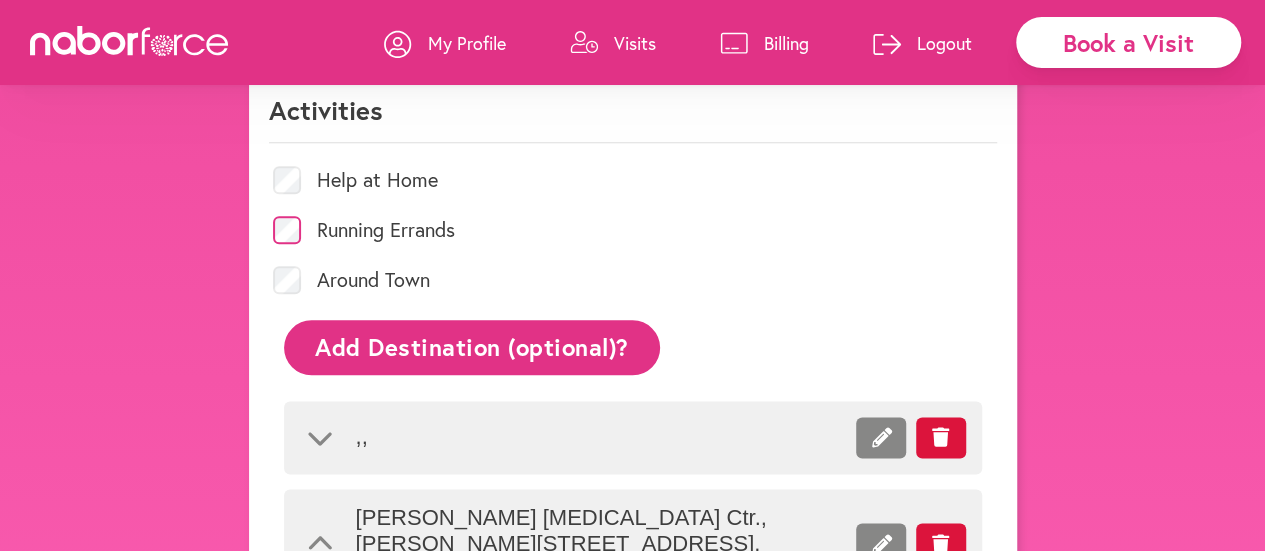scroll, scrollTop: 1038, scrollLeft: 0, axis: vertical 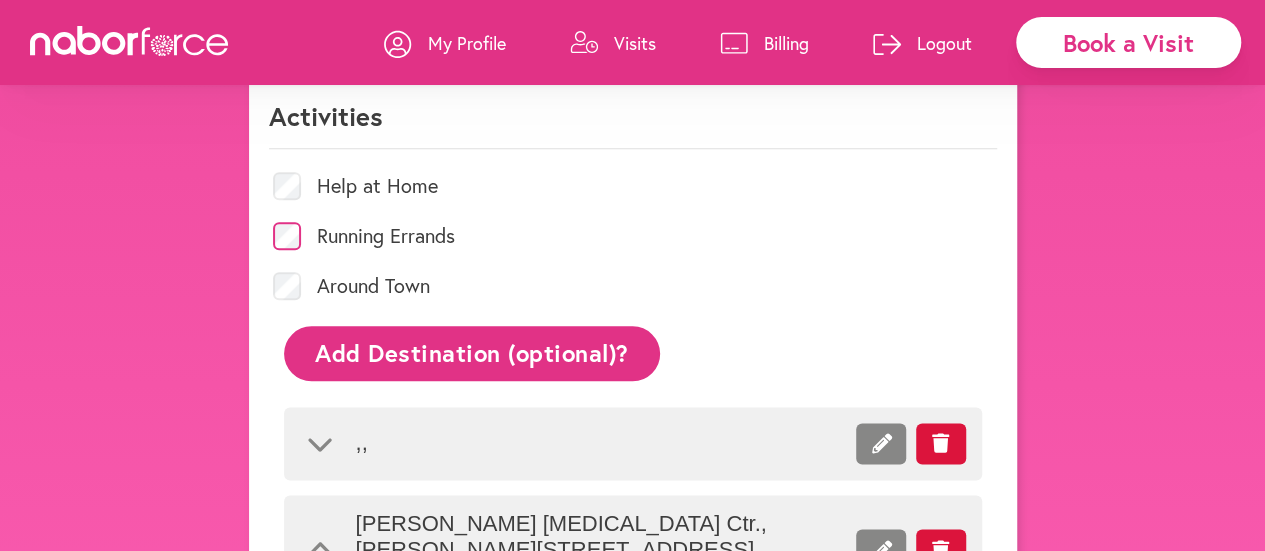 click on ",  ," at bounding box center [576, 443] 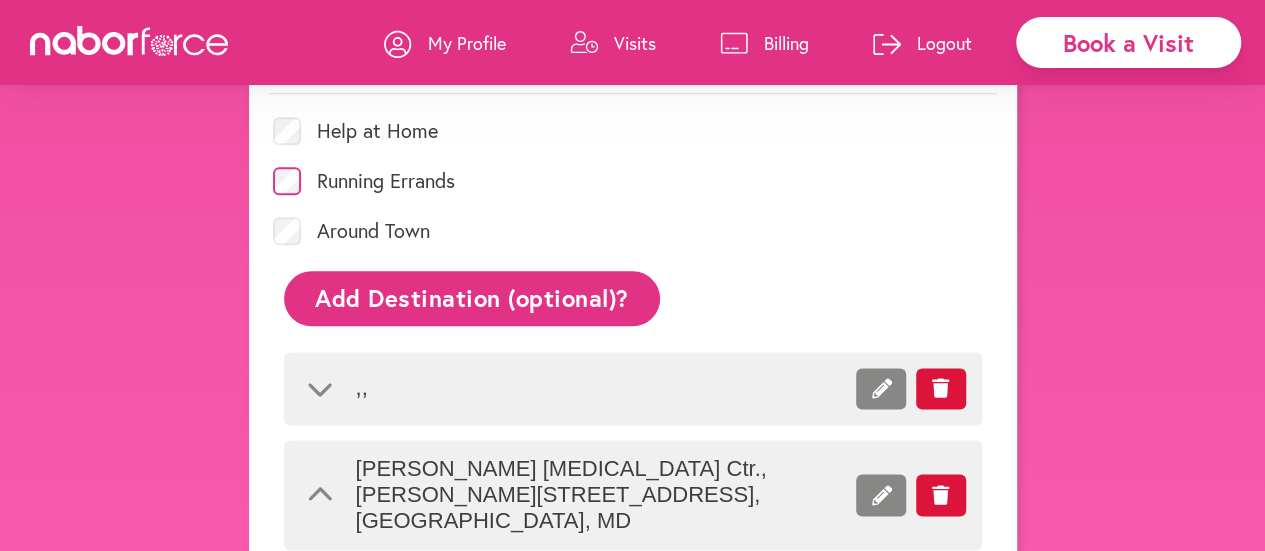 scroll, scrollTop: 1160, scrollLeft: 0, axis: vertical 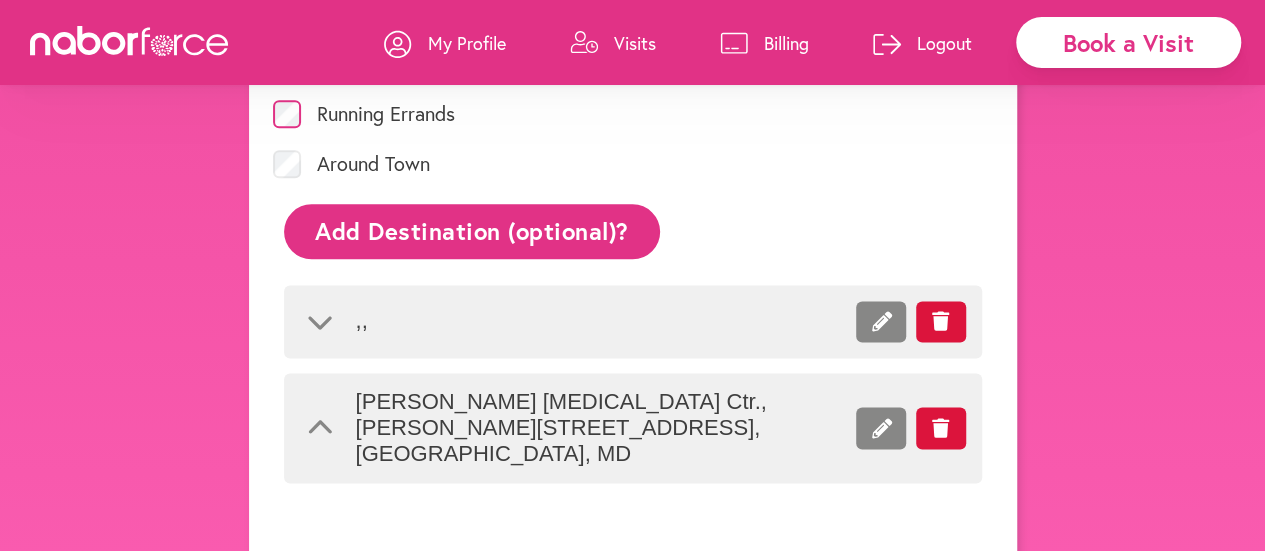 click on "[PERSON_NAME] [MEDICAL_DATA] Ctr., [PERSON_NAME] Bldg  [STREET_ADDRESS]" at bounding box center [576, 428] 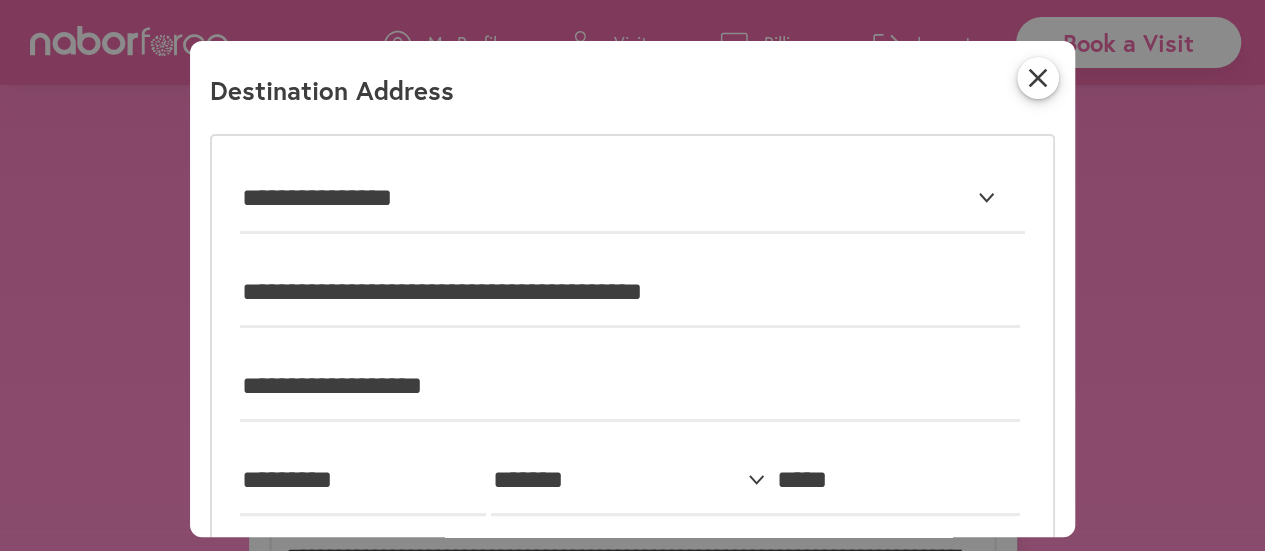 scroll, scrollTop: 1380, scrollLeft: 0, axis: vertical 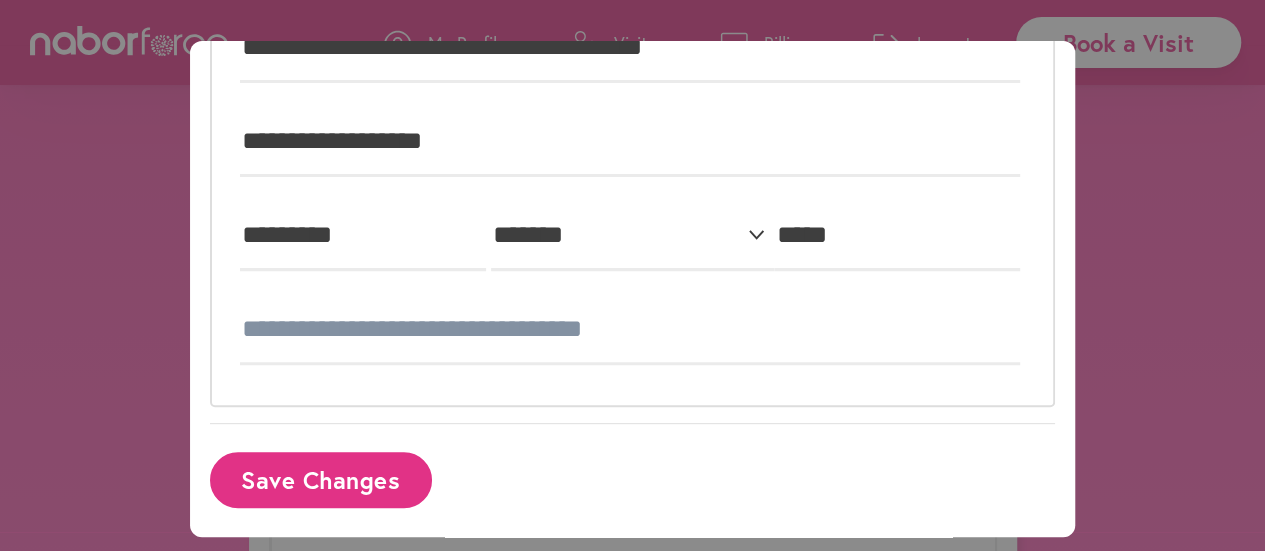 click on "Save Changes" at bounding box center [321, 479] 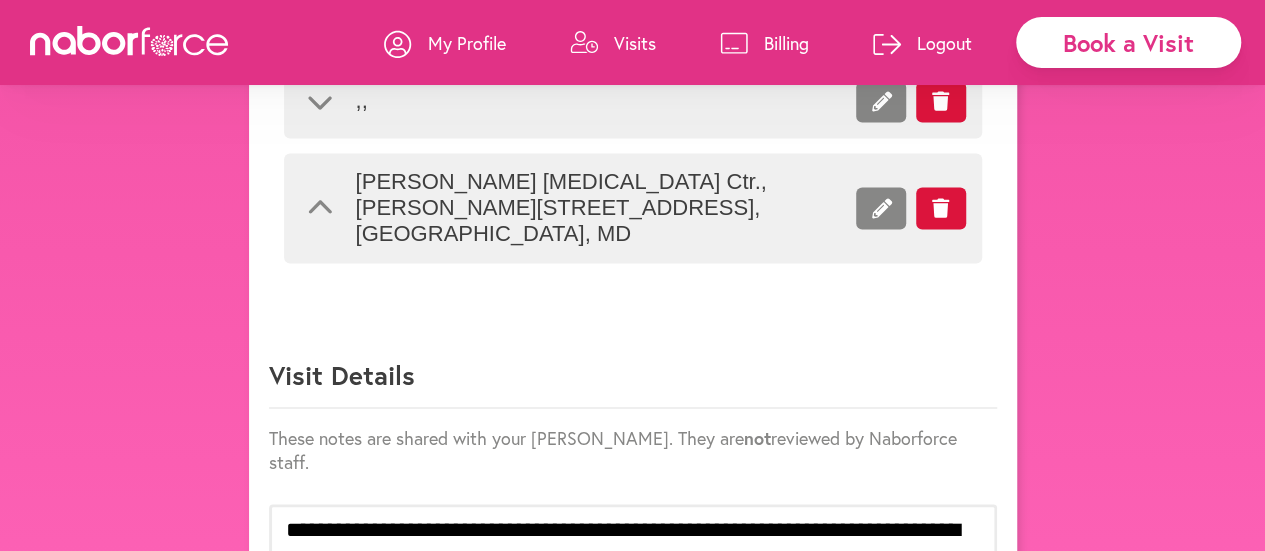 scroll, scrollTop: 18, scrollLeft: 0, axis: vertical 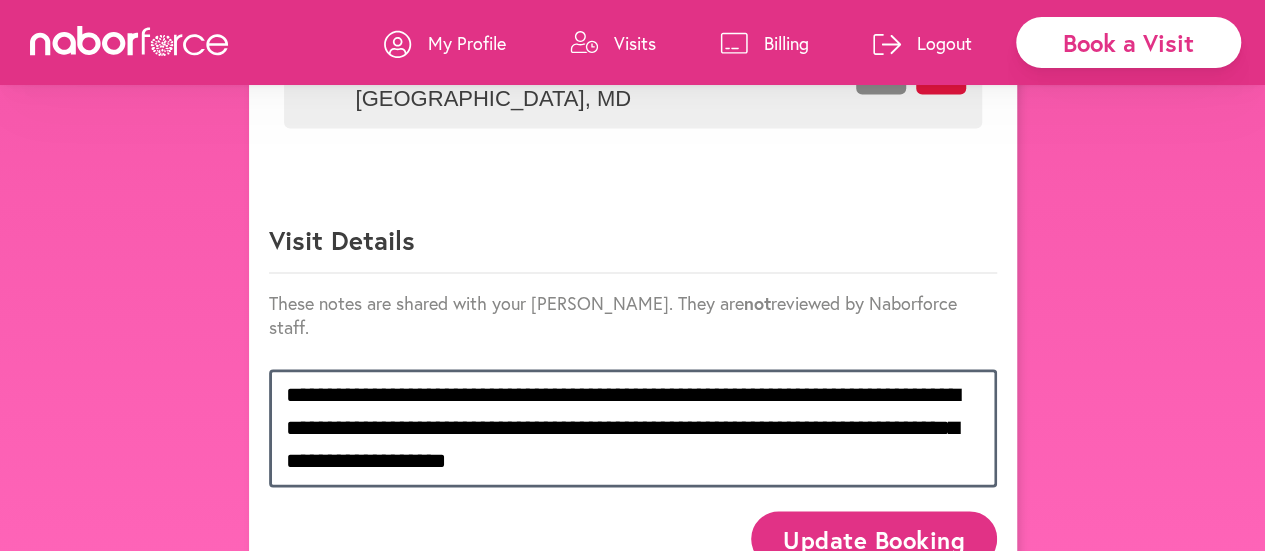 click on "**********" at bounding box center [633, 428] 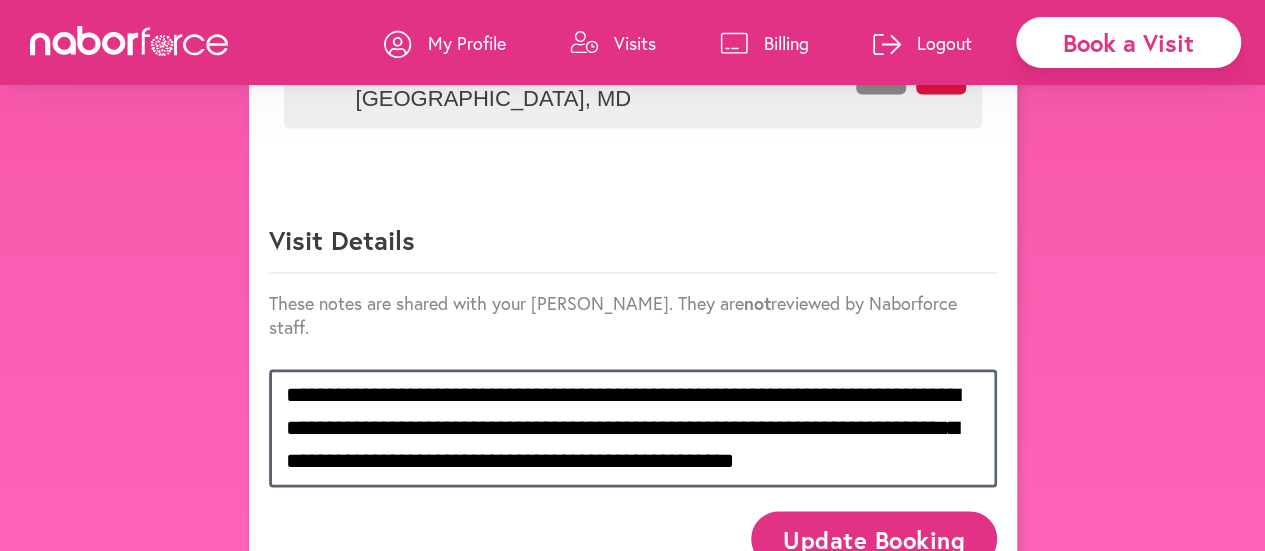 click on "**********" at bounding box center (633, 428) 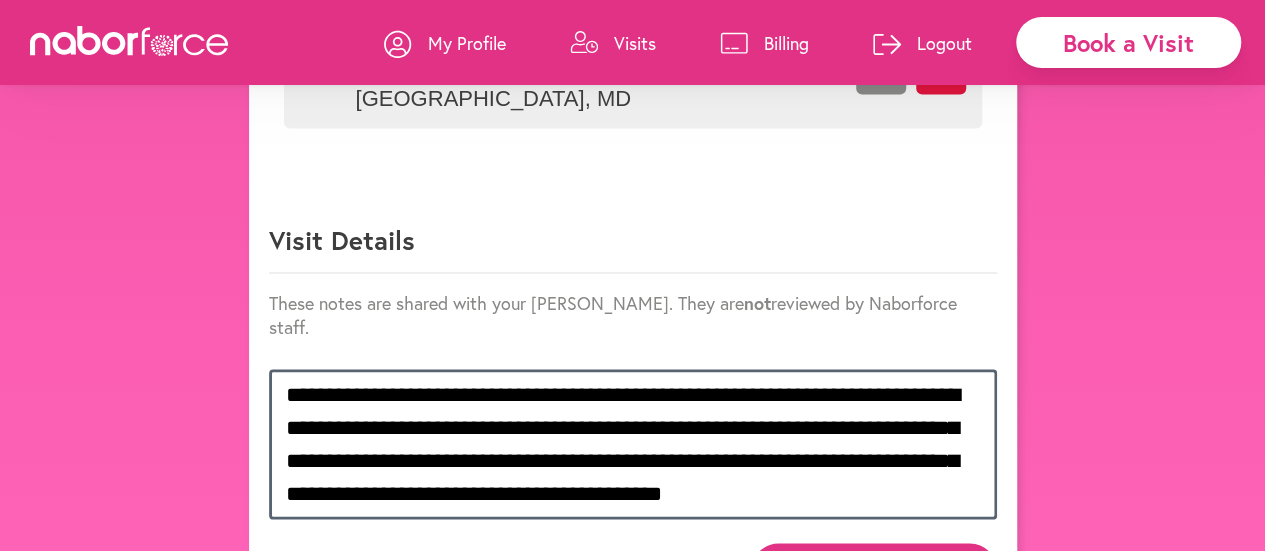 click on "**********" at bounding box center (633, 444) 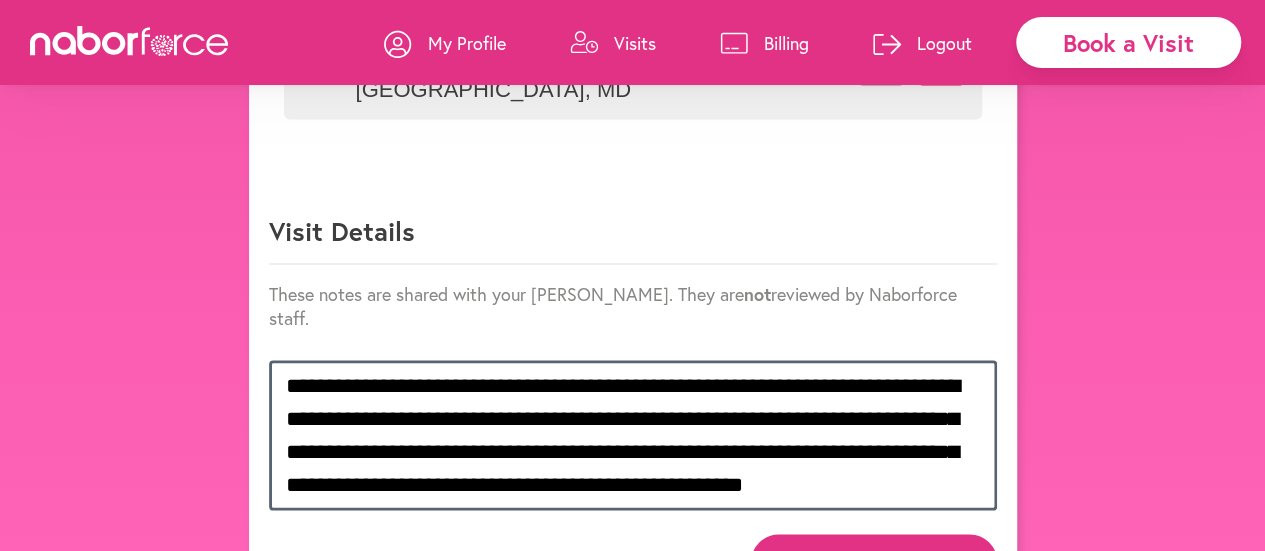scroll, scrollTop: 1547, scrollLeft: 0, axis: vertical 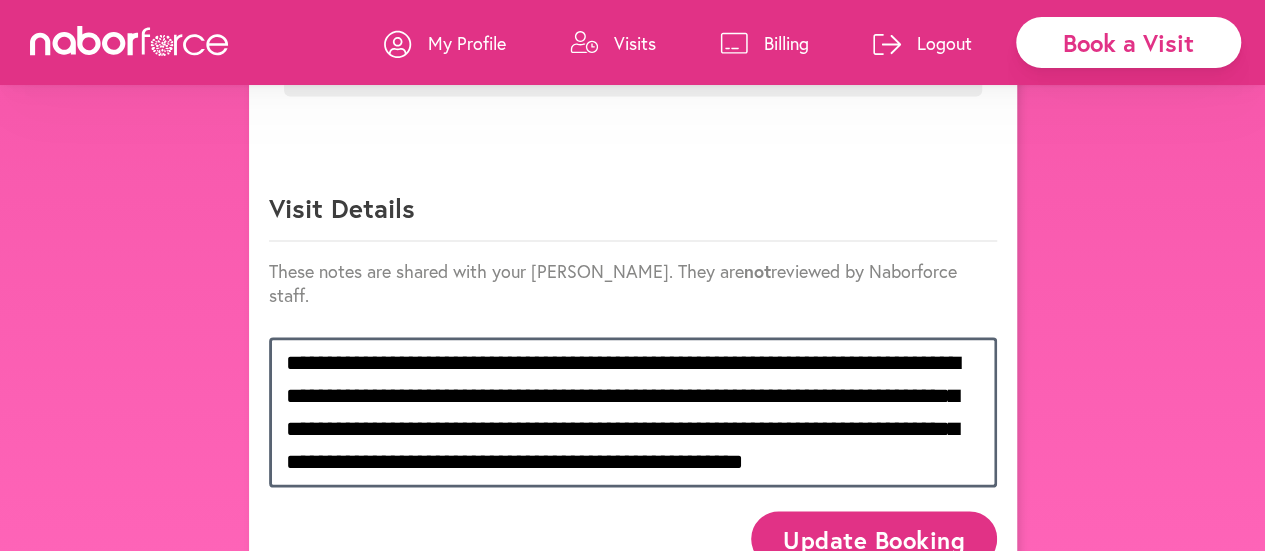 type on "**********" 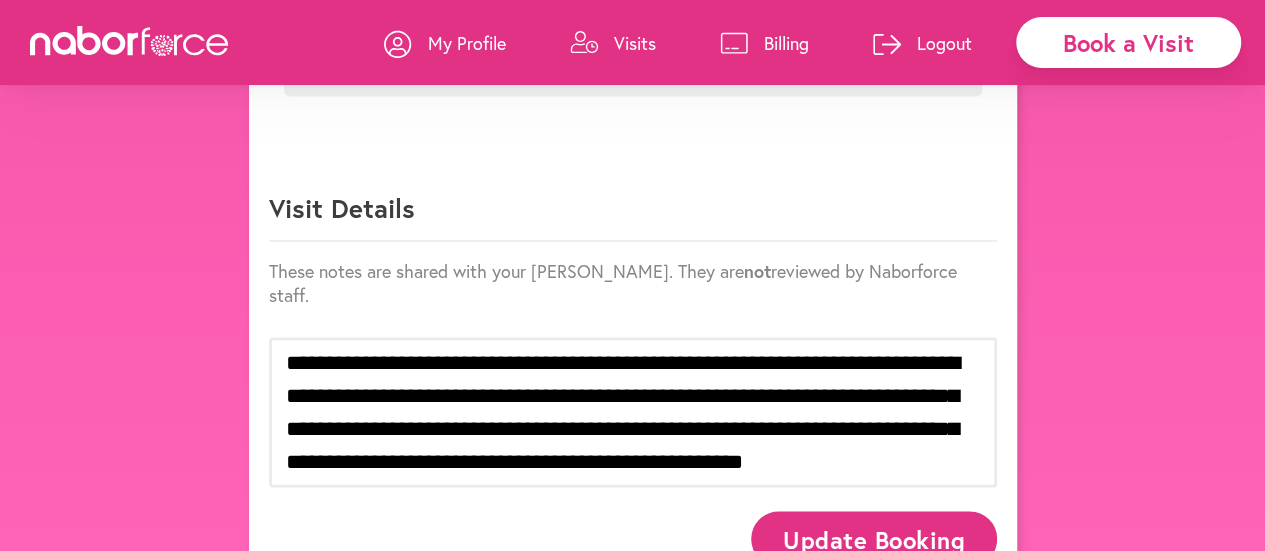 click on "Update Booking" at bounding box center (873, 538) 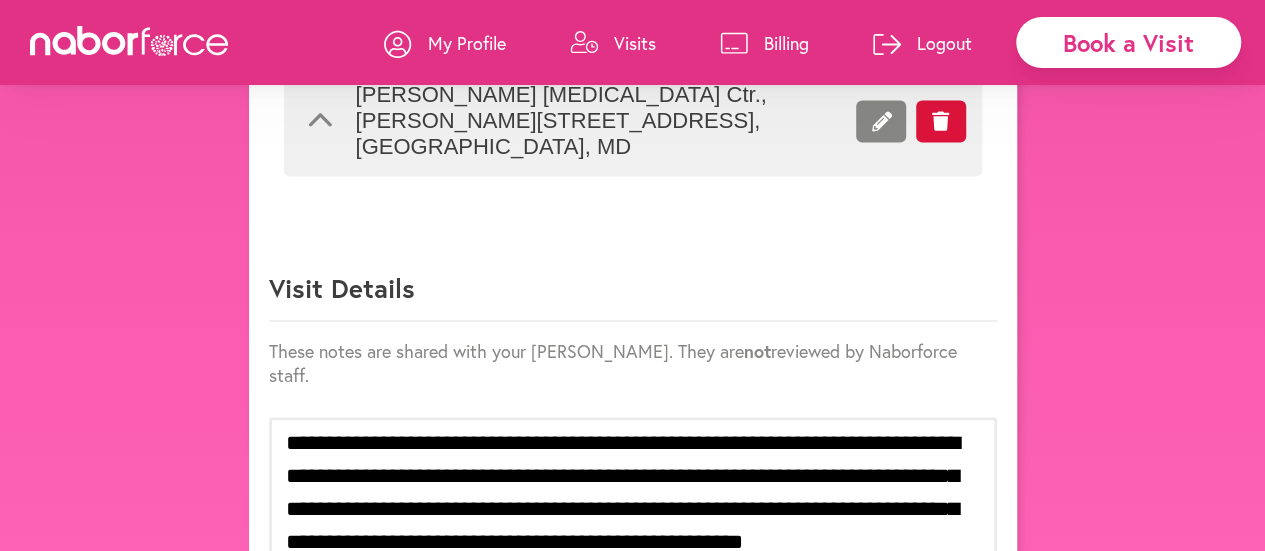 scroll, scrollTop: 1547, scrollLeft: 0, axis: vertical 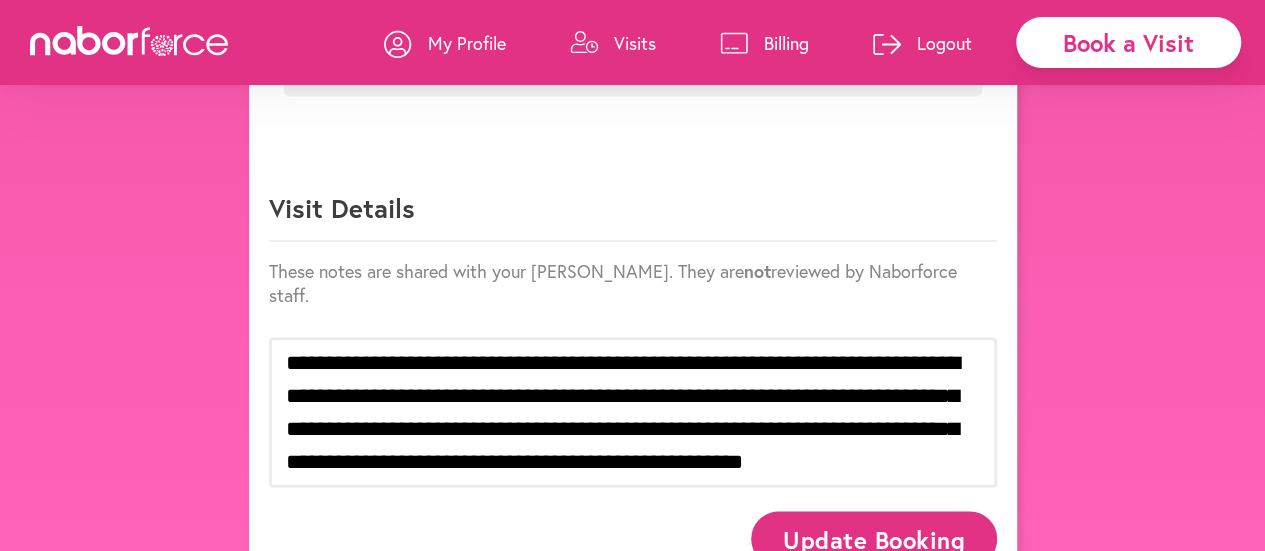 click on "Update Booking" at bounding box center (873, 538) 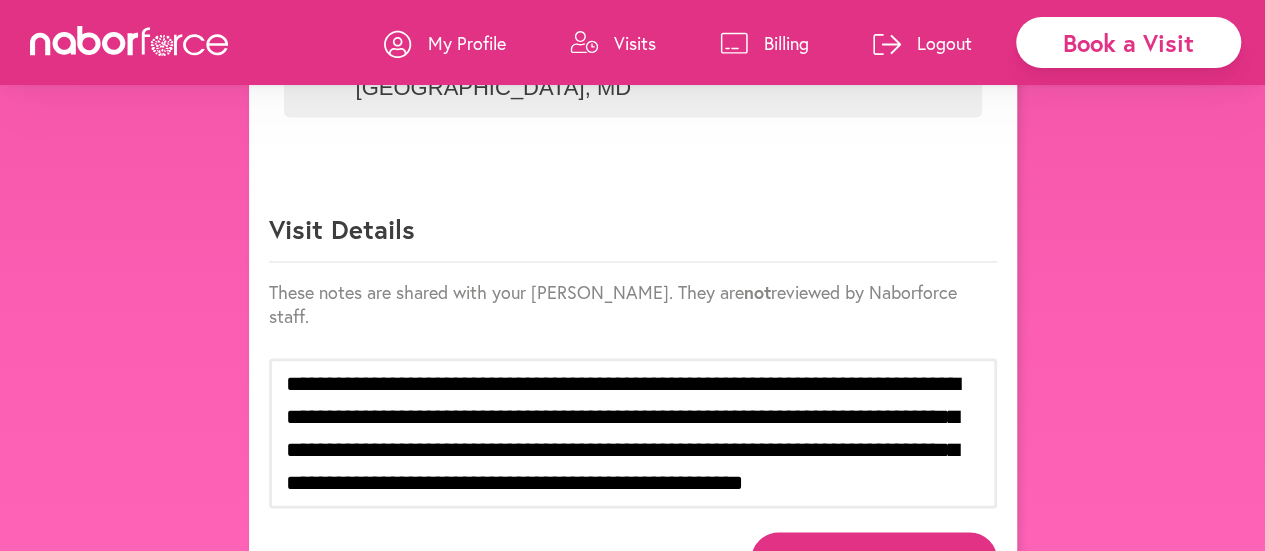scroll, scrollTop: 1547, scrollLeft: 0, axis: vertical 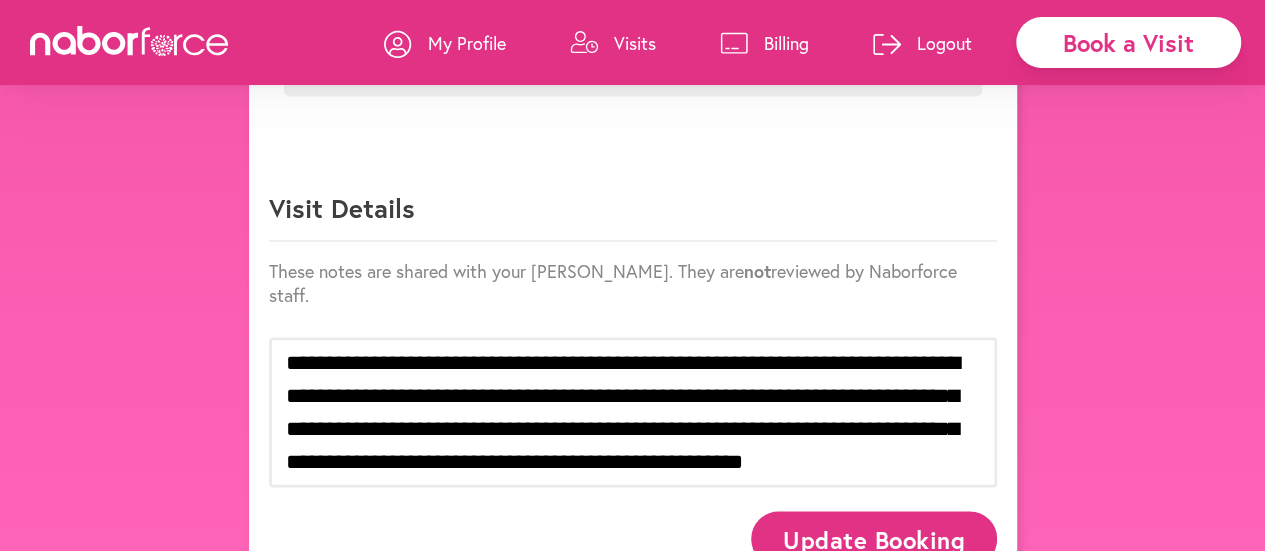 click on "My Profile" at bounding box center (467, 43) 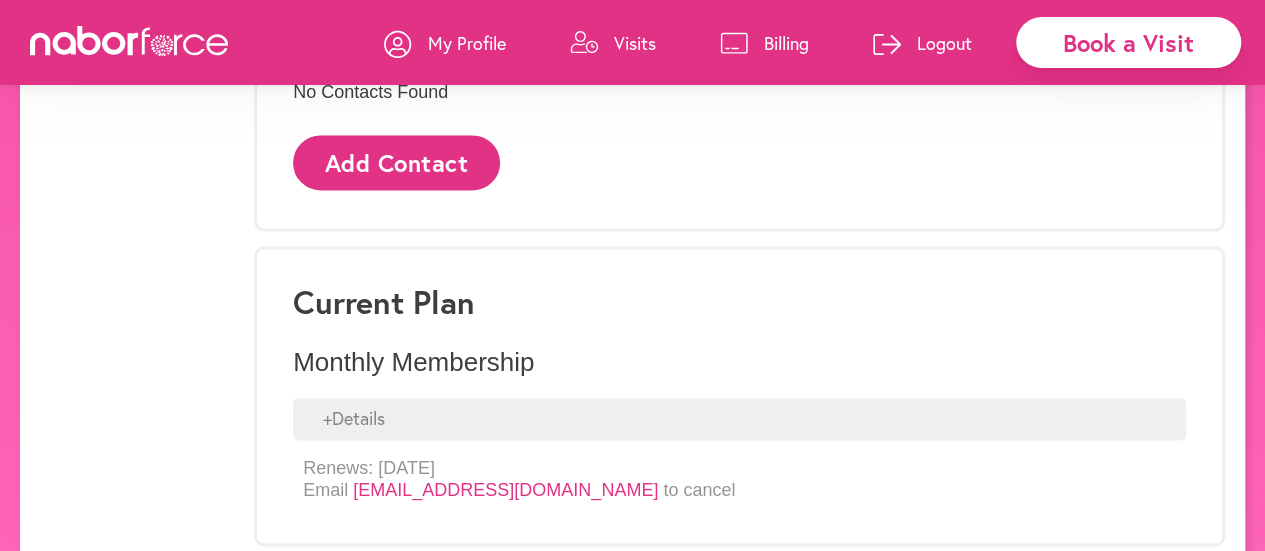 scroll, scrollTop: 1368, scrollLeft: 0, axis: vertical 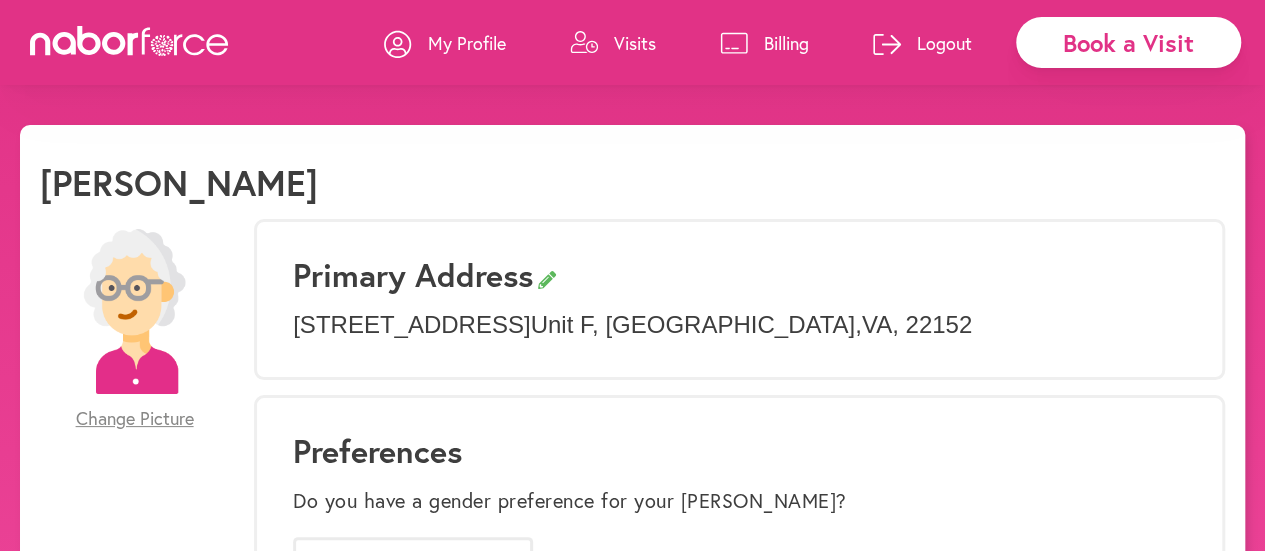 click 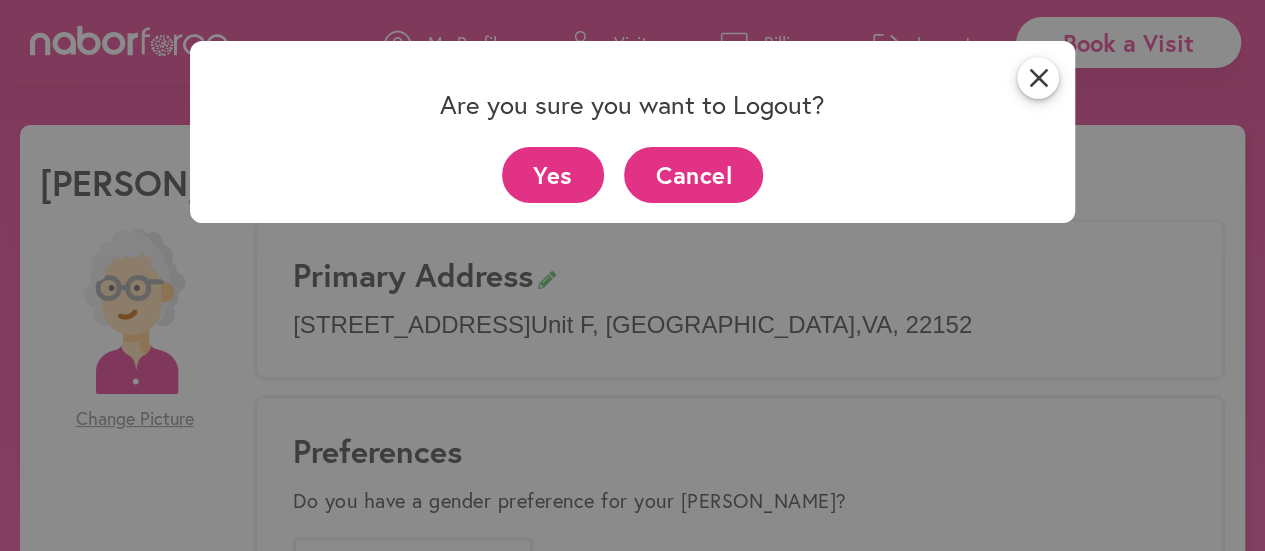 click on "Yes" at bounding box center [553, 174] 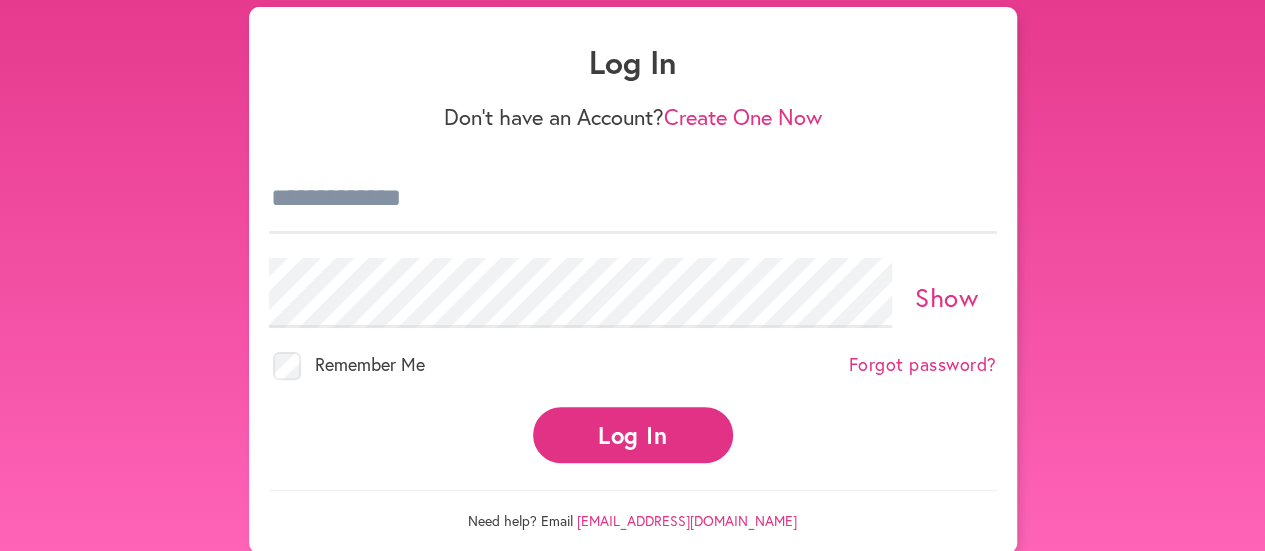 scroll, scrollTop: 127, scrollLeft: 0, axis: vertical 